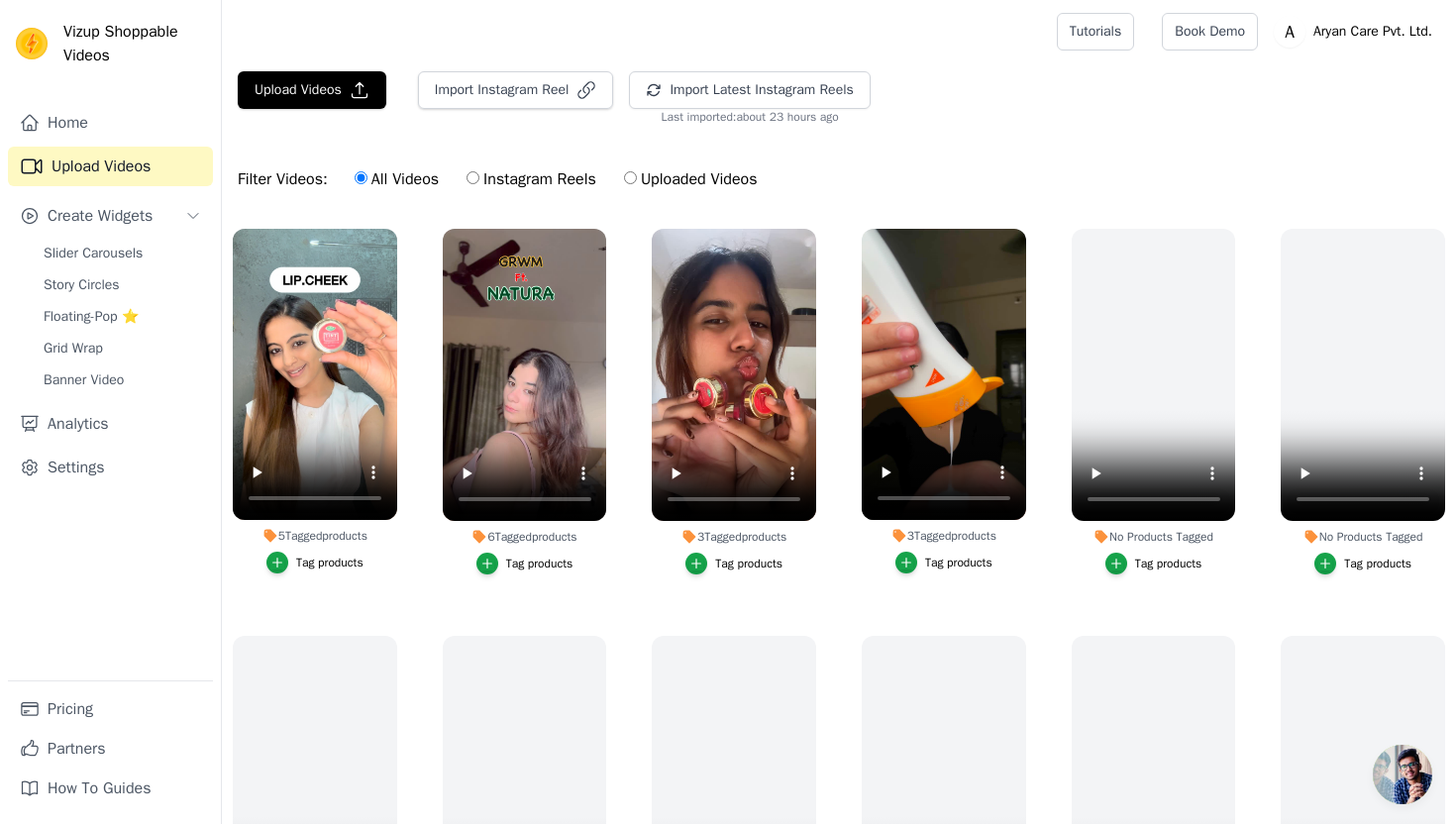 scroll, scrollTop: 0, scrollLeft: 0, axis: both 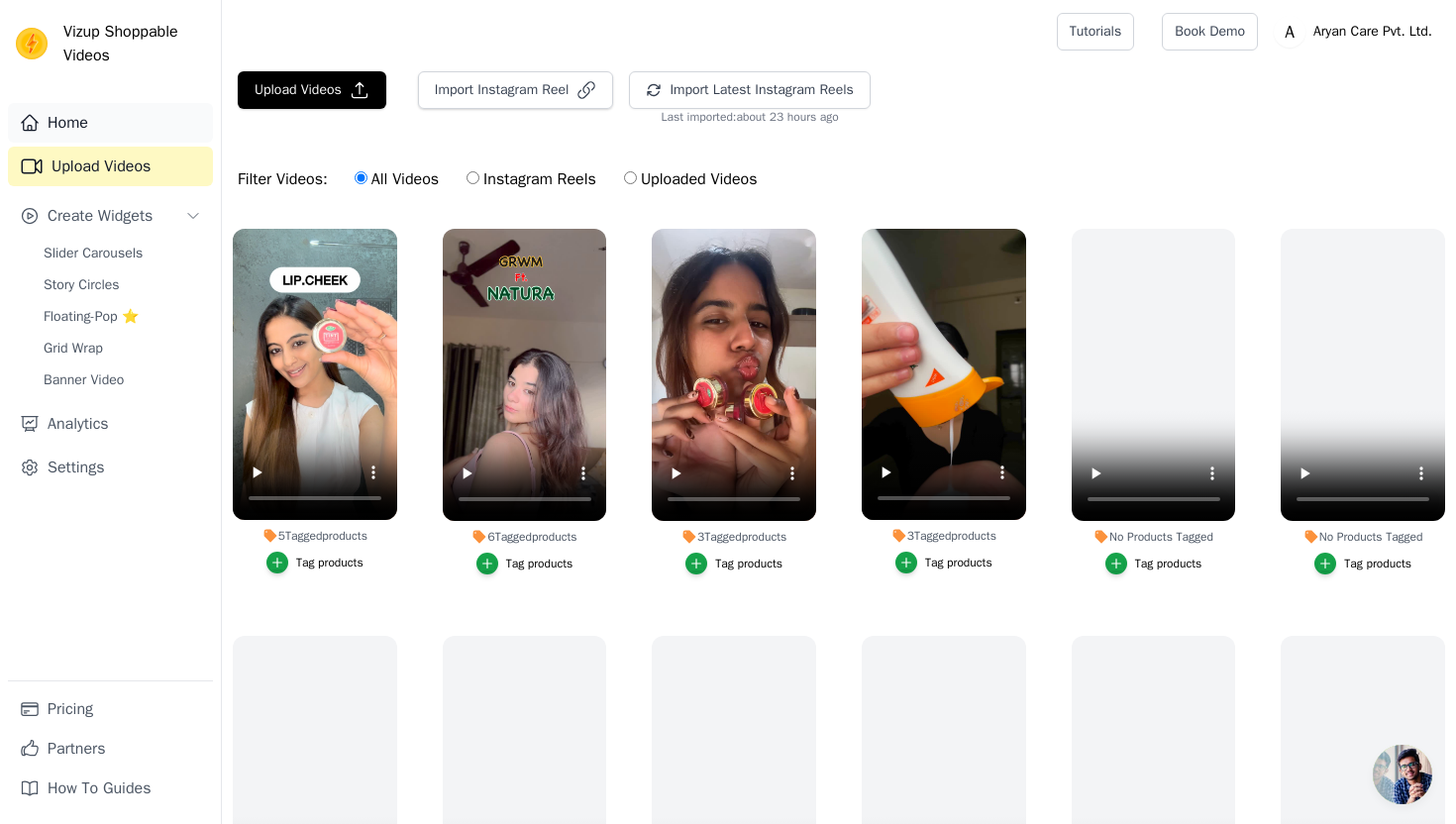 drag, startPoint x: 113, startPoint y: 90, endPoint x: 113, endPoint y: 102, distance: 12 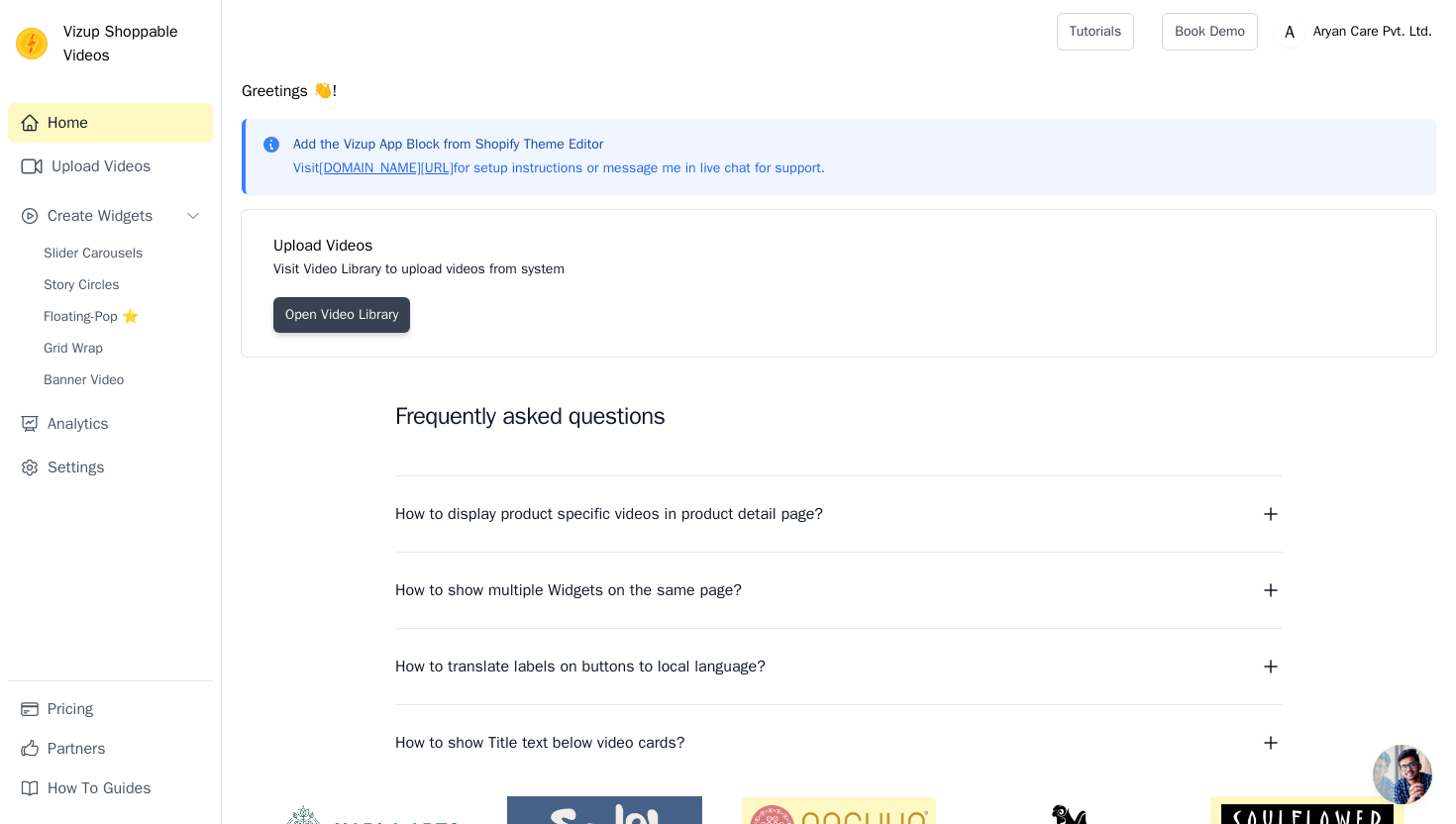 click on "Open Video Library" at bounding box center (342, 315) 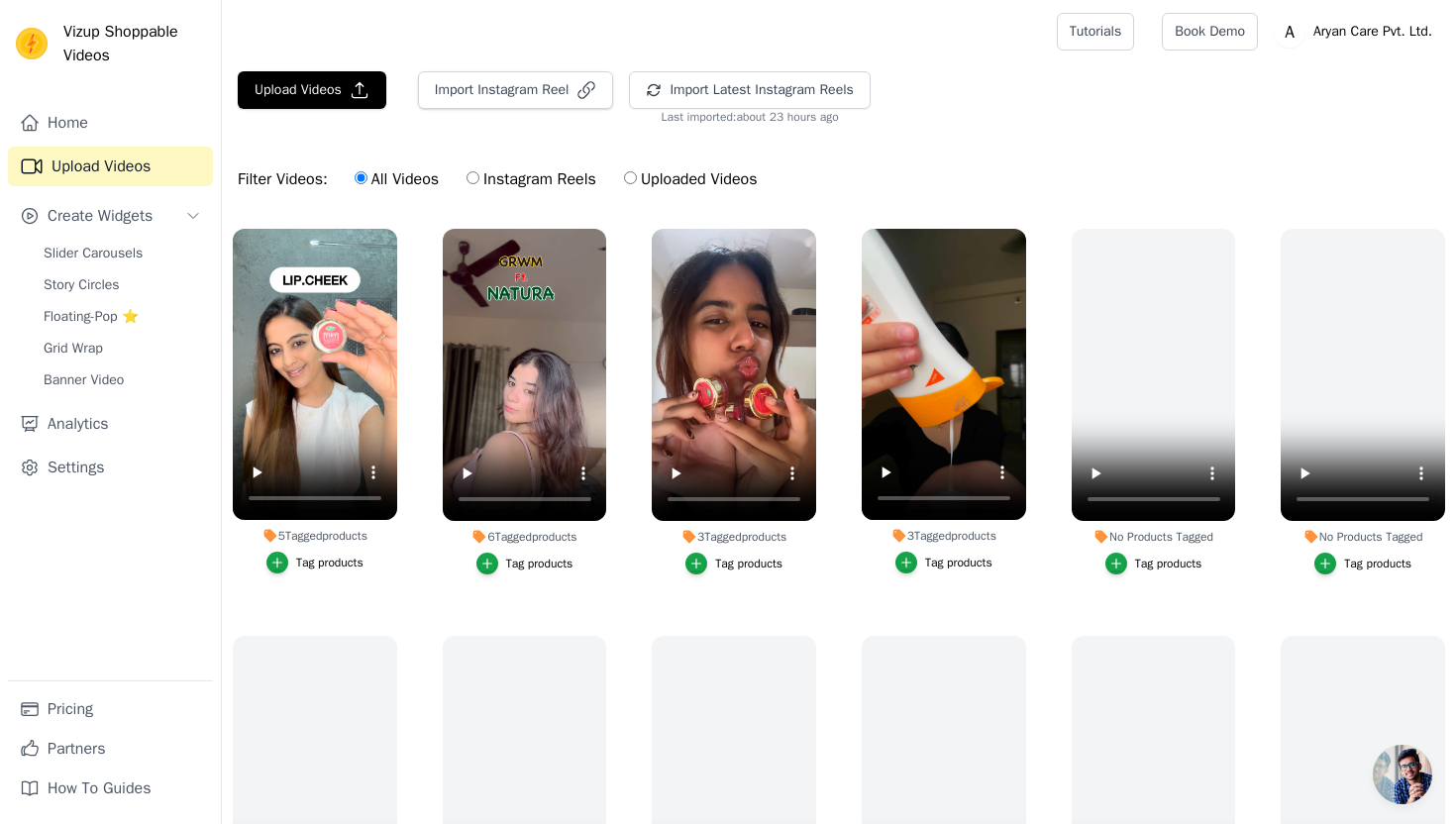 click on "Instagram Reels" at bounding box center (531, 179) 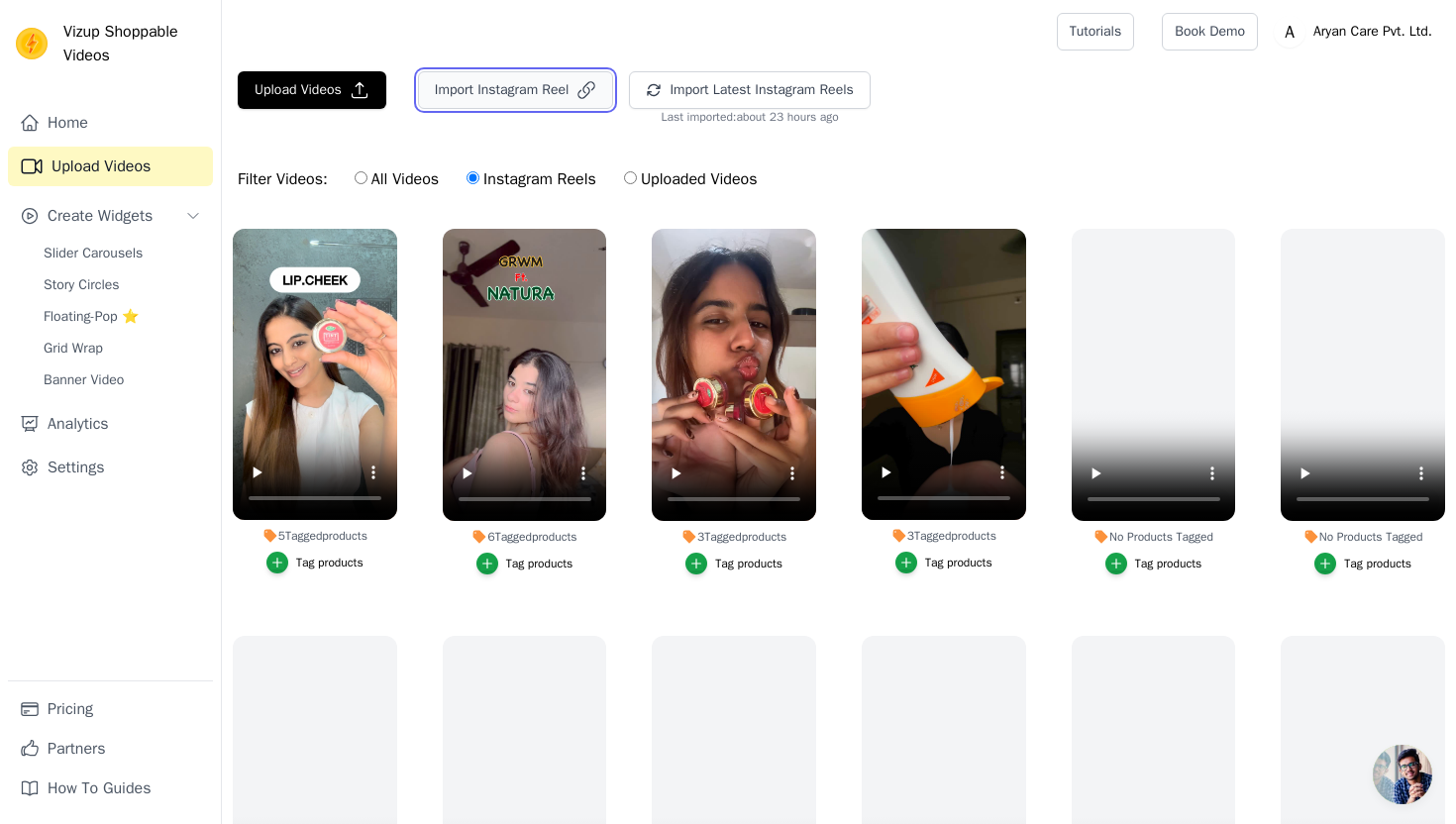 click on "Import Instagram Reel" at bounding box center (516, 90) 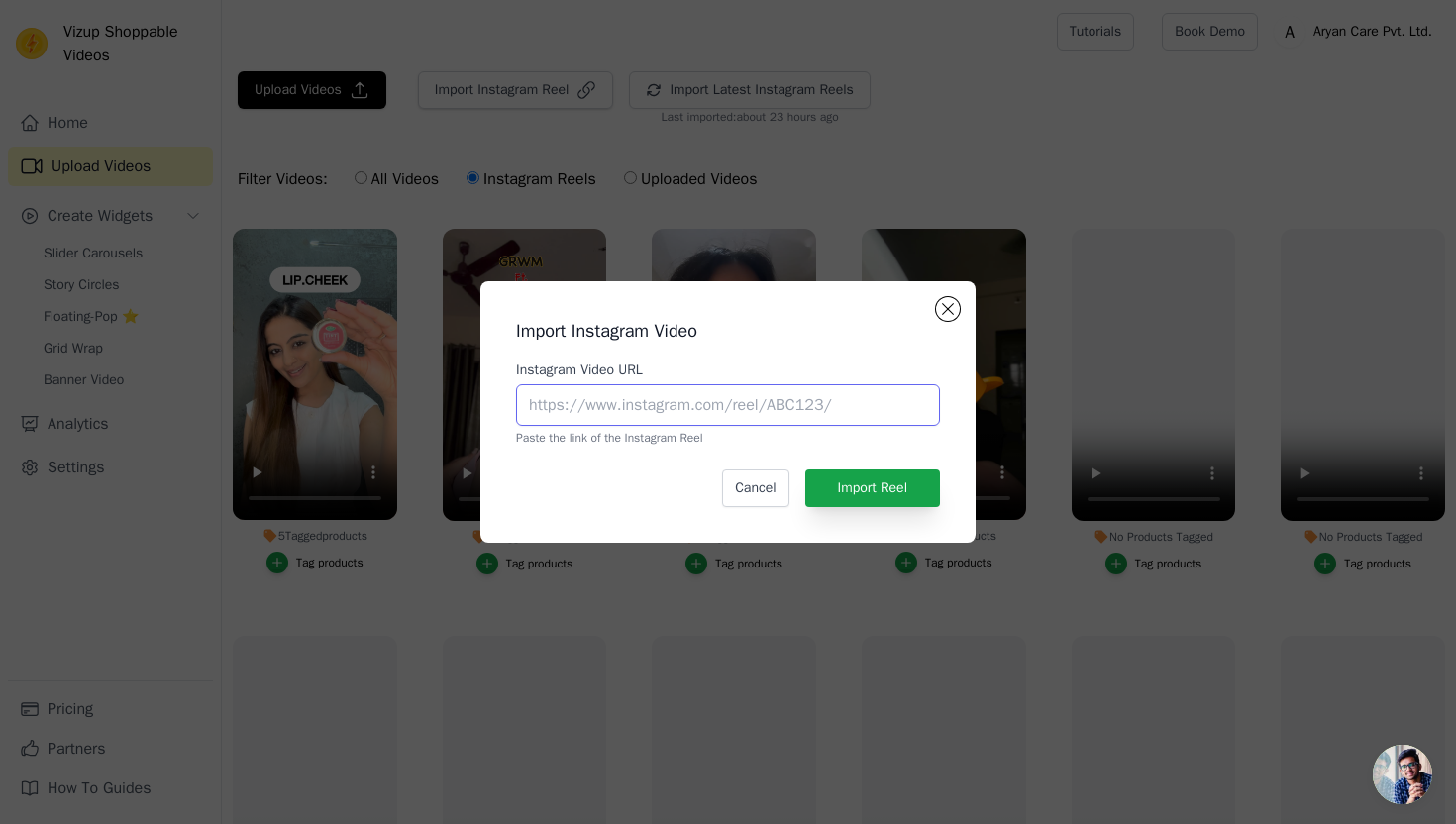 click on "Instagram Video URL" at bounding box center [728, 405] 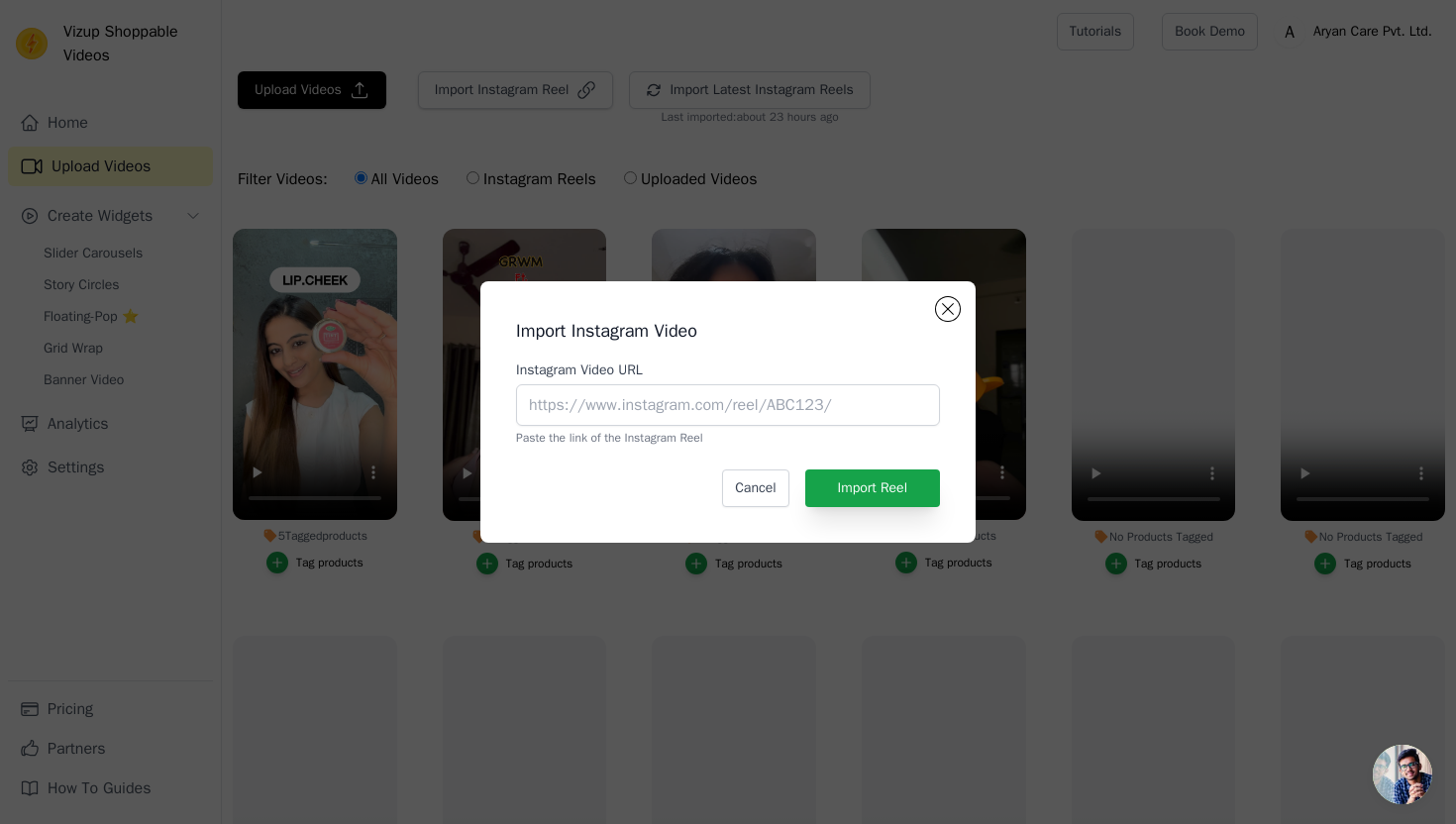 scroll, scrollTop: 0, scrollLeft: 0, axis: both 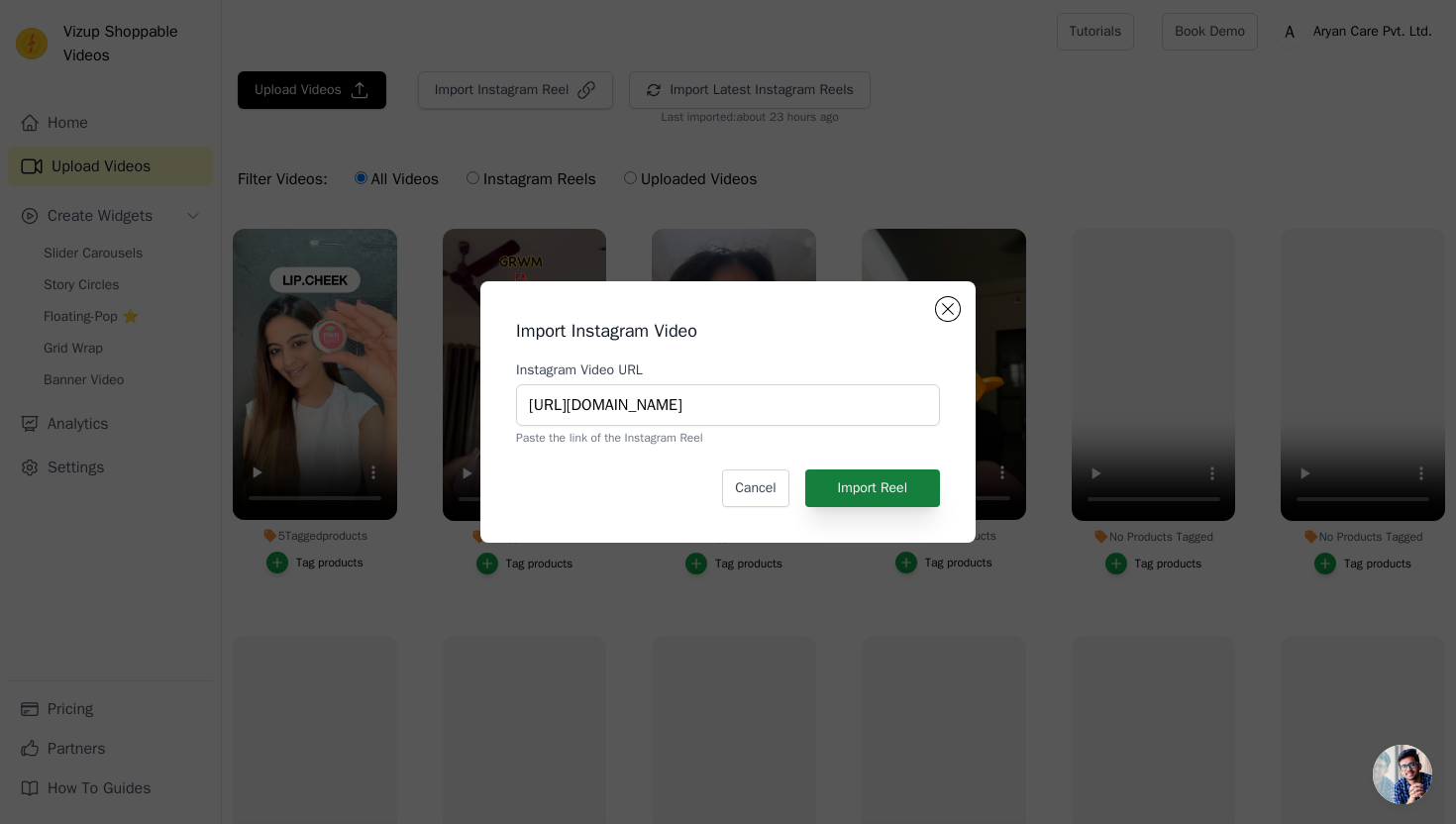 type on "[URL][DOMAIN_NAME]" 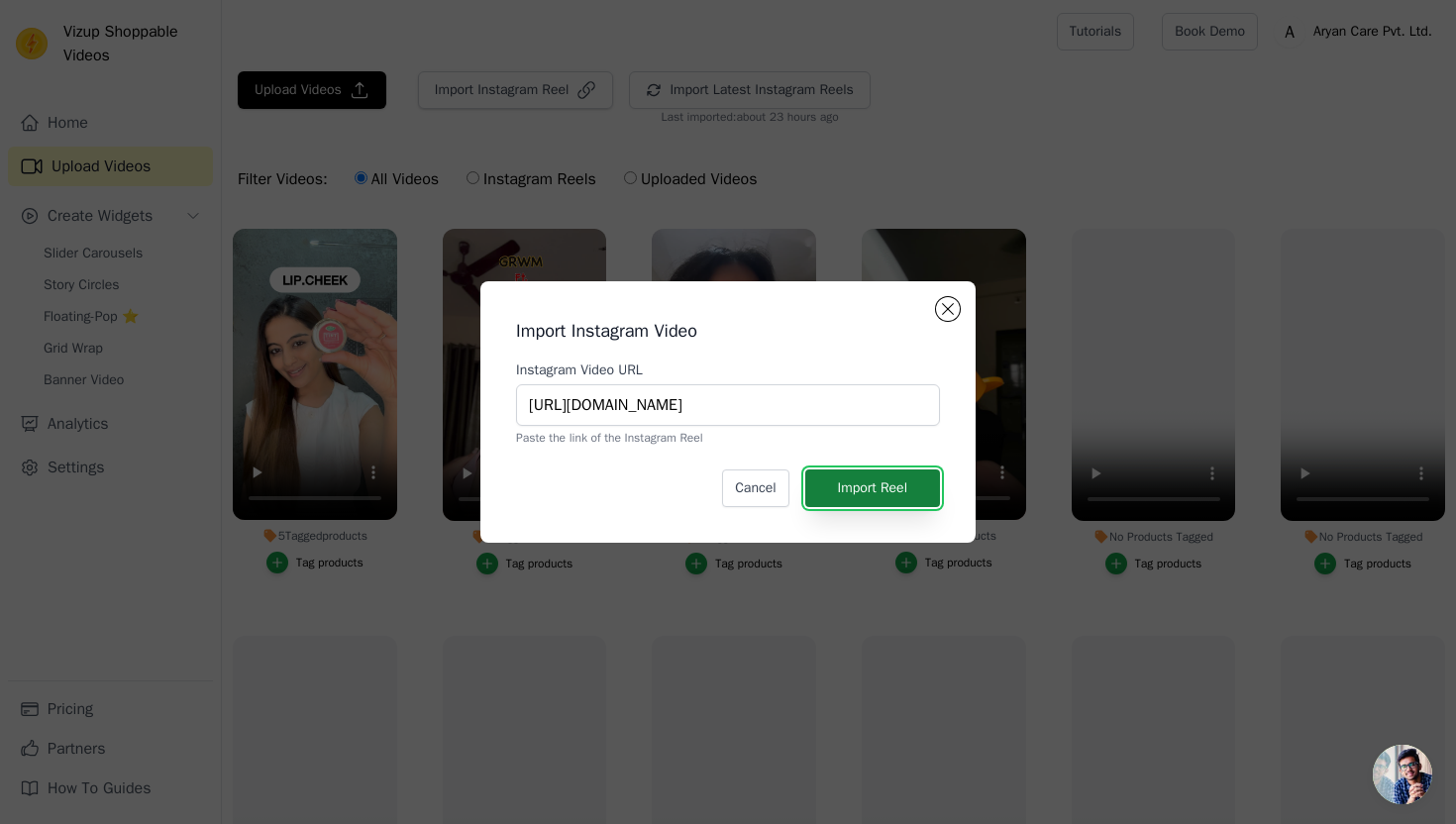 scroll, scrollTop: 0, scrollLeft: 0, axis: both 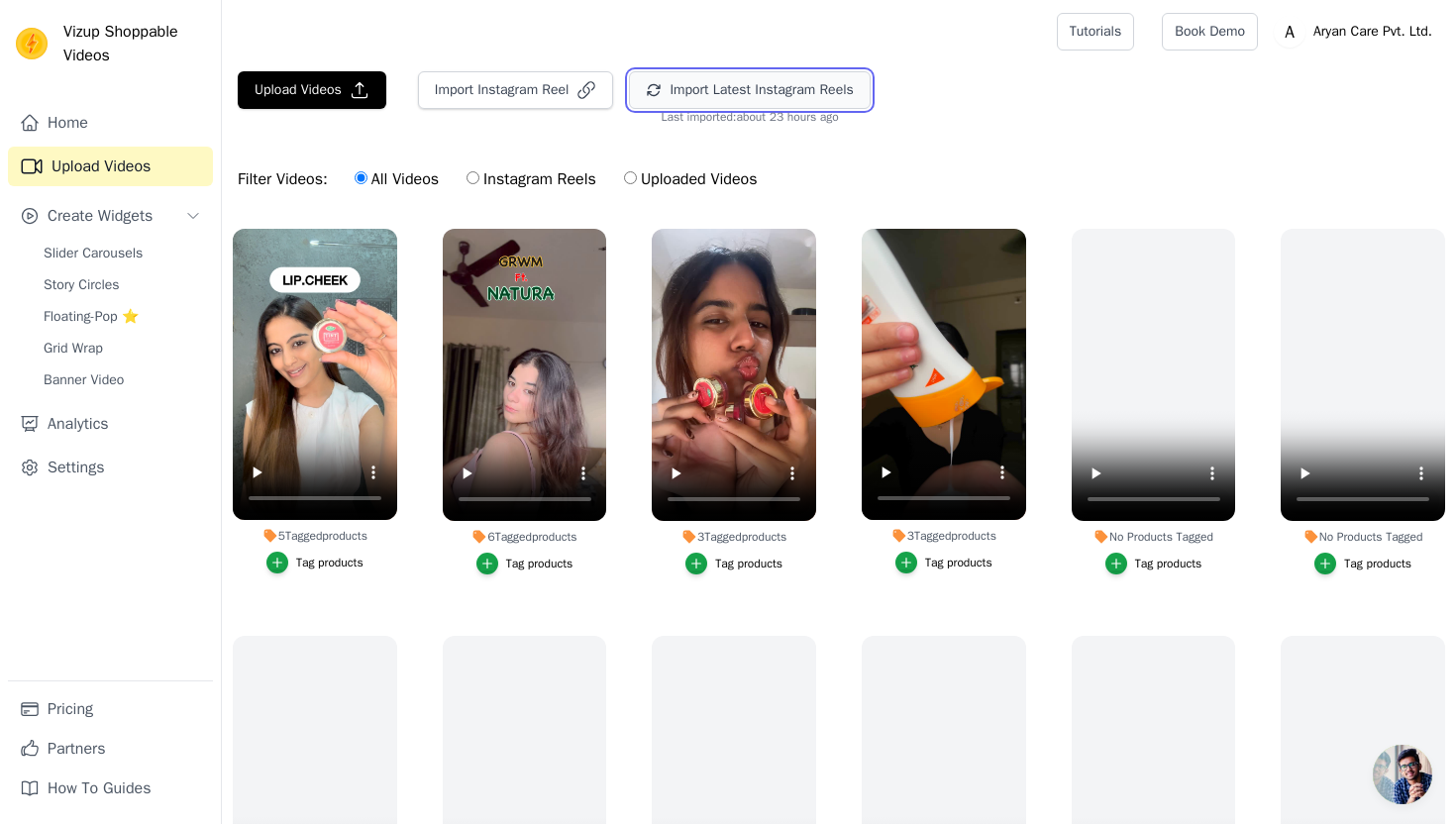click on "Import Latest Instagram Reels" at bounding box center [749, 90] 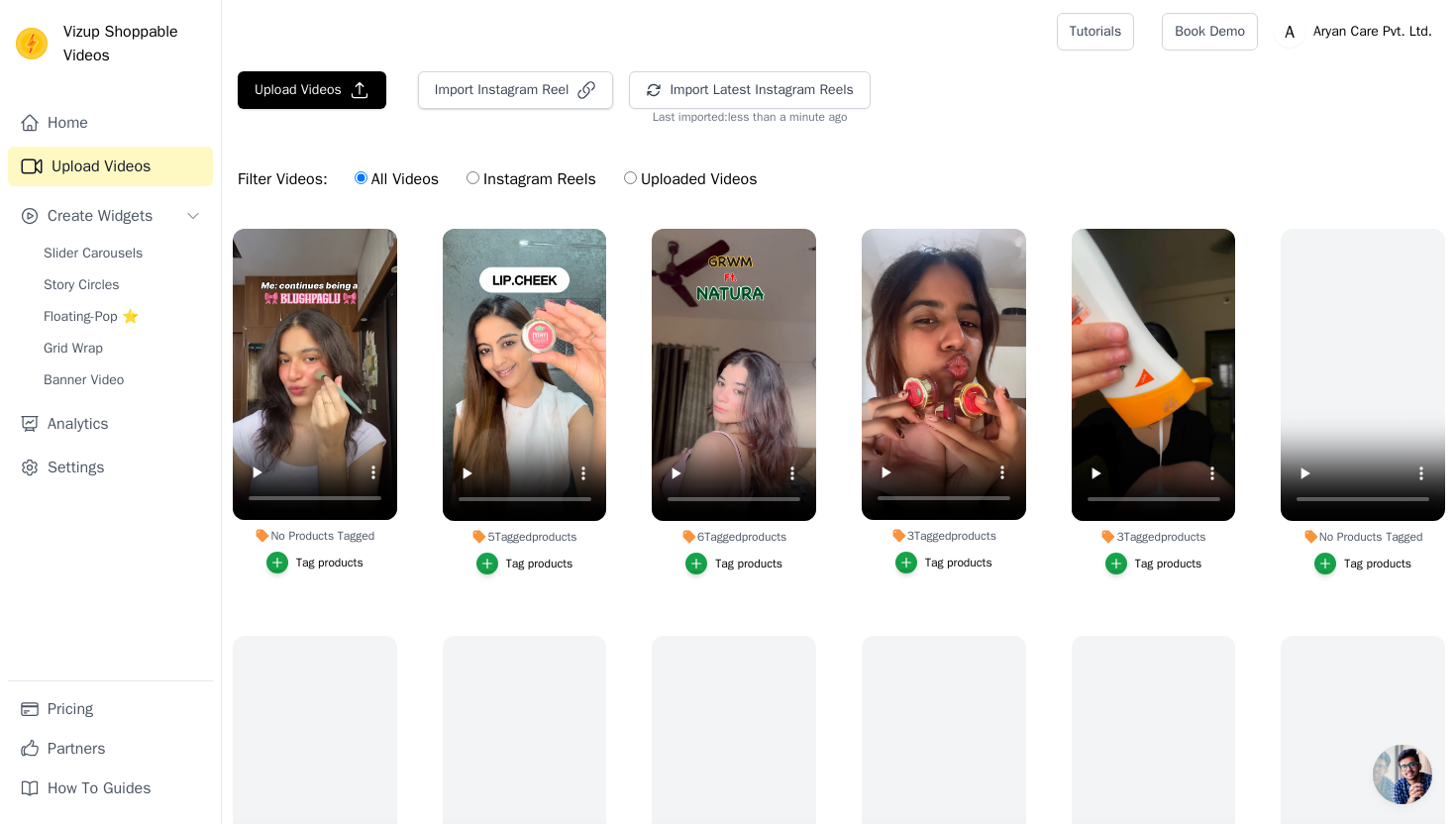 click on "Tag products" at bounding box center (330, 563) 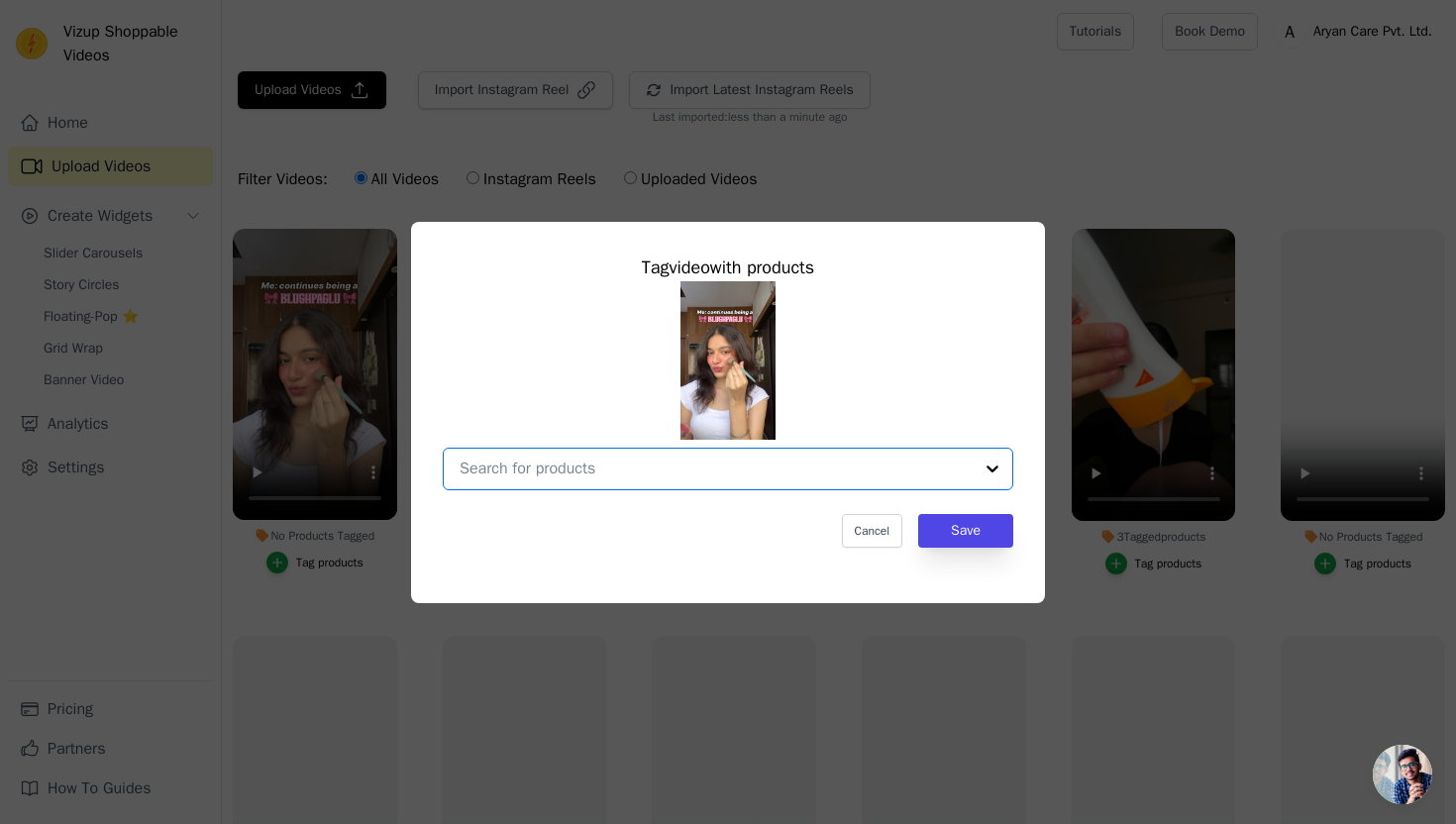 click on "No Products Tagged     Tag  video  with products       Option undefined, selected.   Select is focused, type to refine list, press down to open the menu.                   Cancel   Save     Tag products" at bounding box center [716, 468] 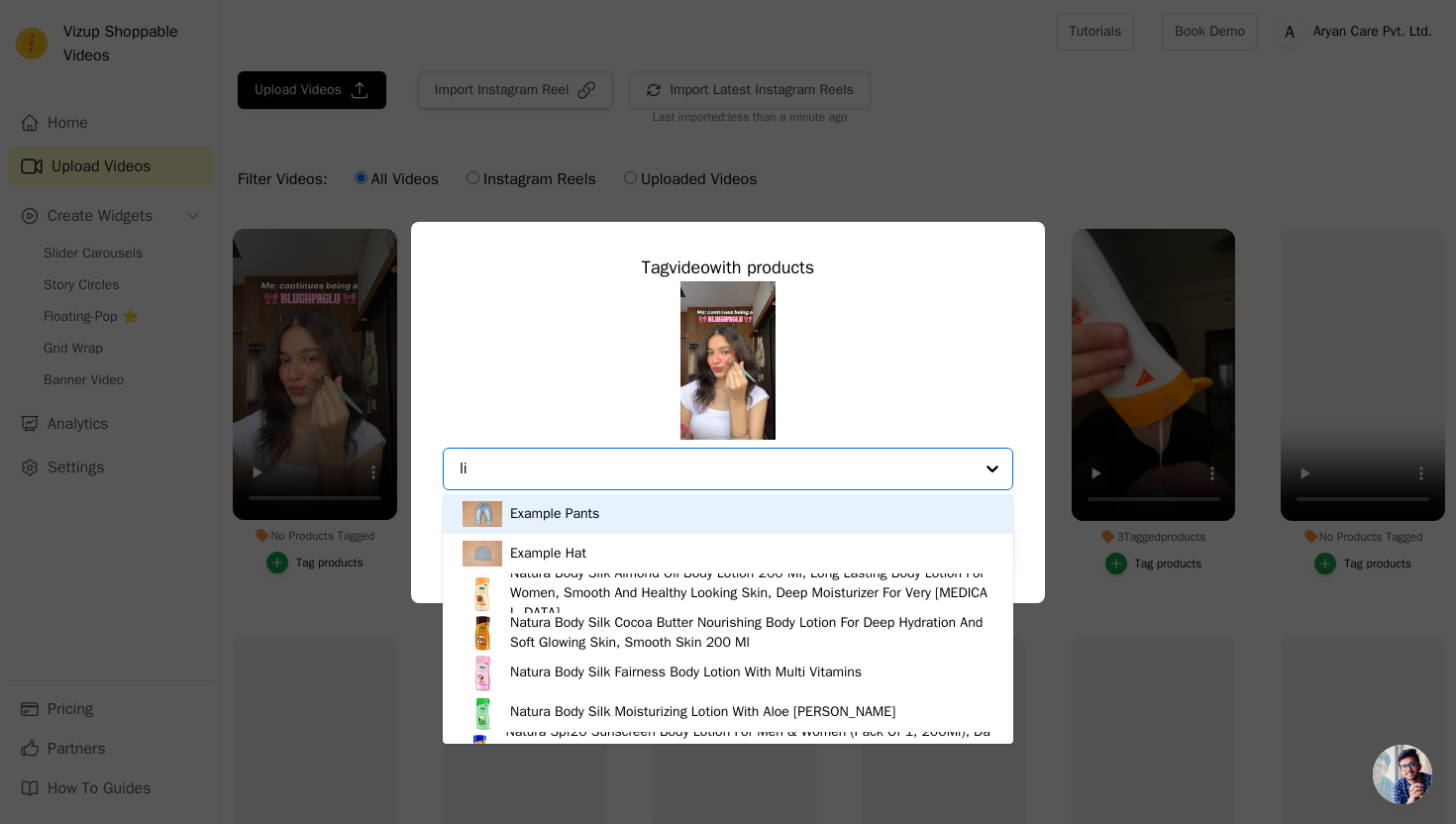 type on "lip" 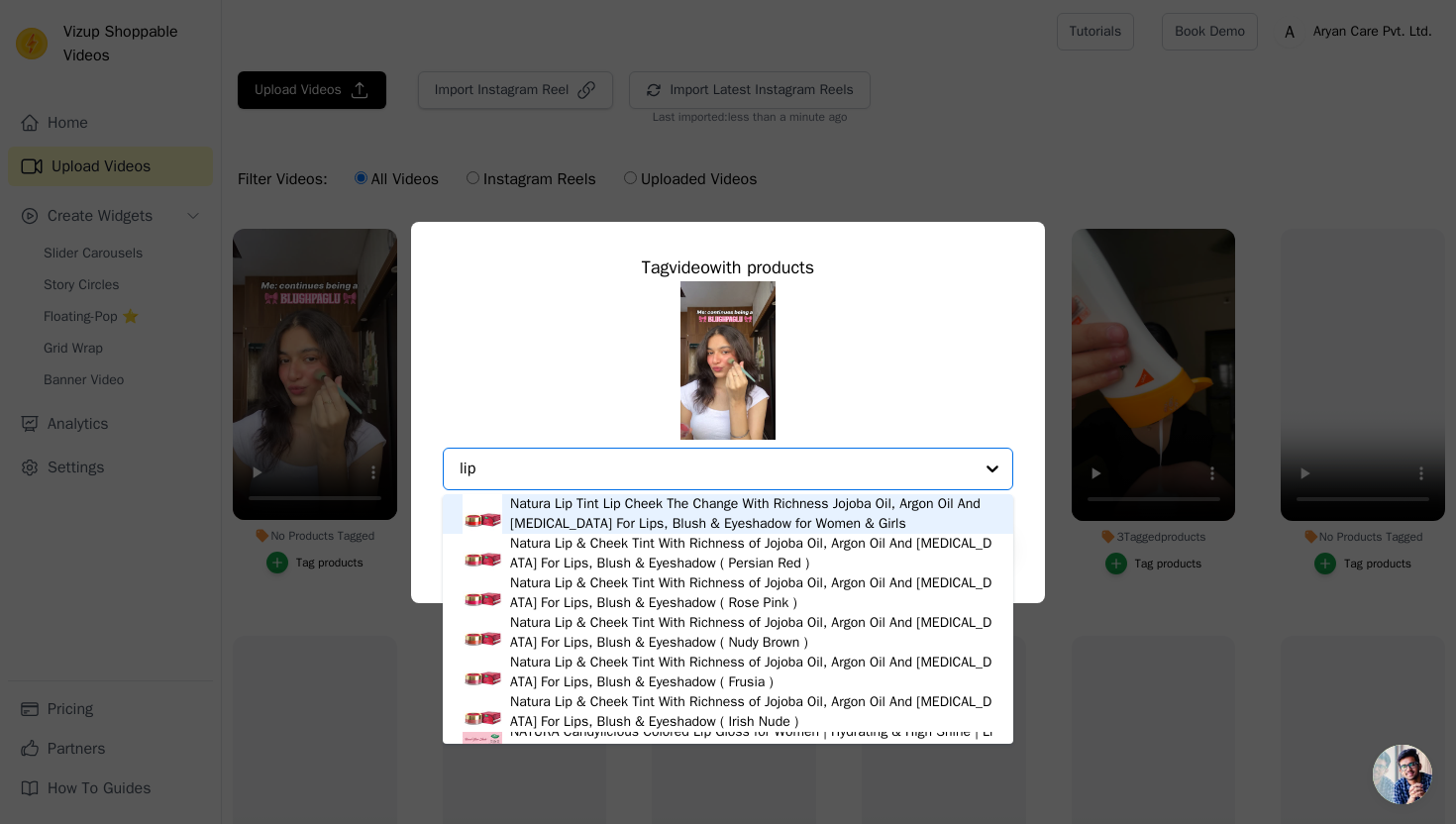 click on "Natura Lip Tint Lip Cheek The Change With Richness Jojoba Oil, Argon Oil And [MEDICAL_DATA] For Lips, Blush & Eyeshadow for Women & Girls" at bounding box center [752, 514] 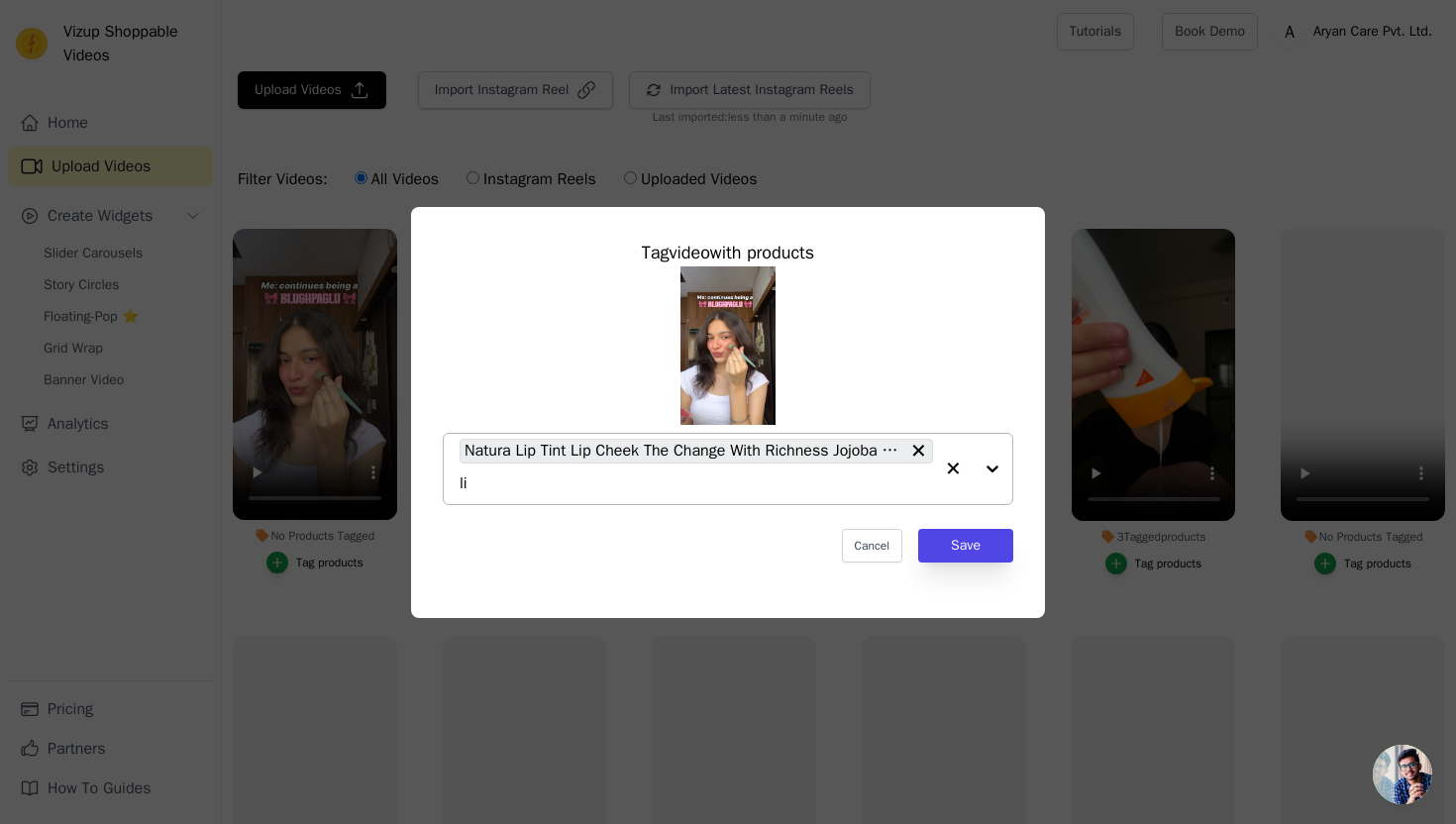 type on "lip" 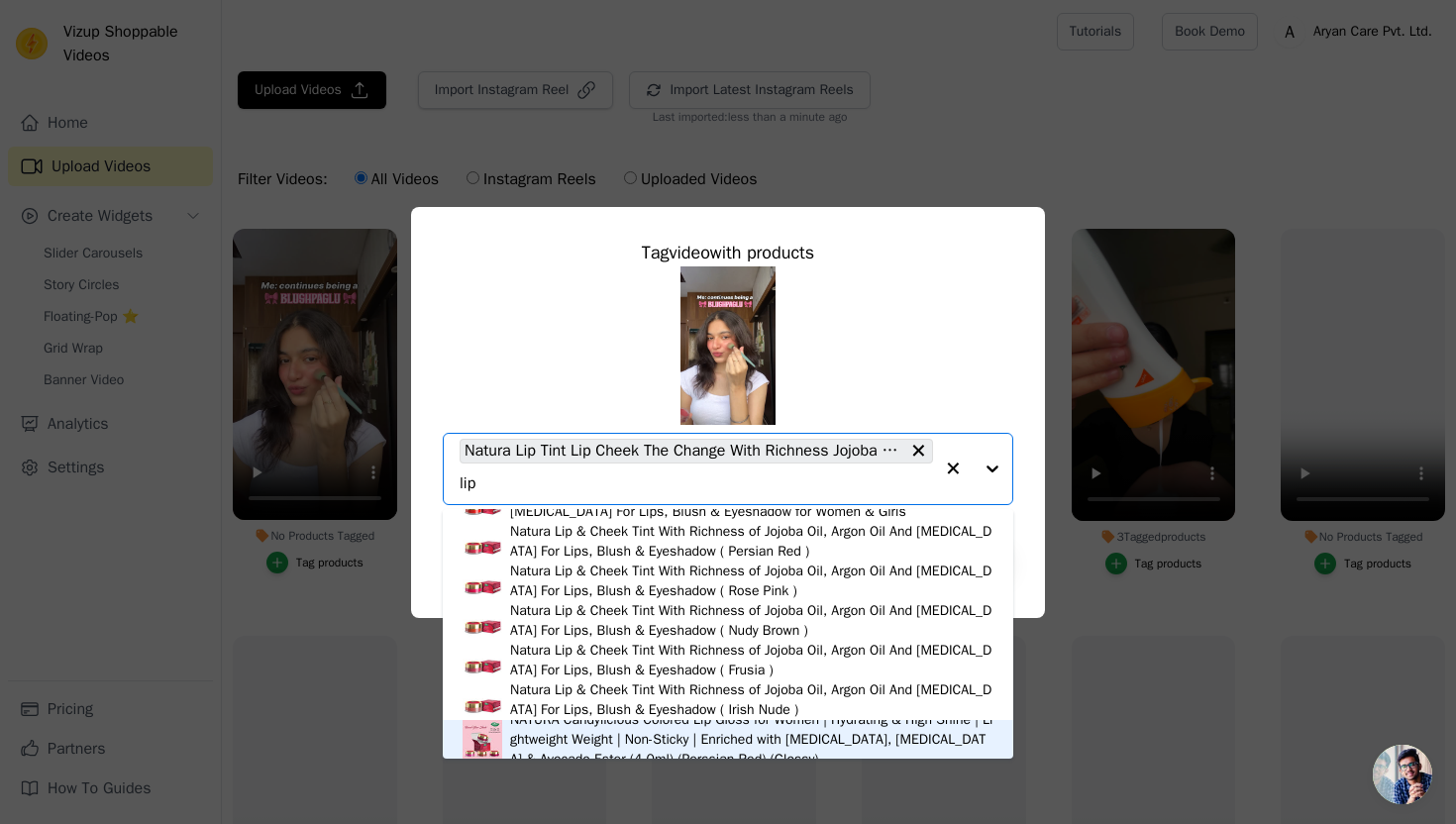 scroll, scrollTop: 28, scrollLeft: 0, axis: vertical 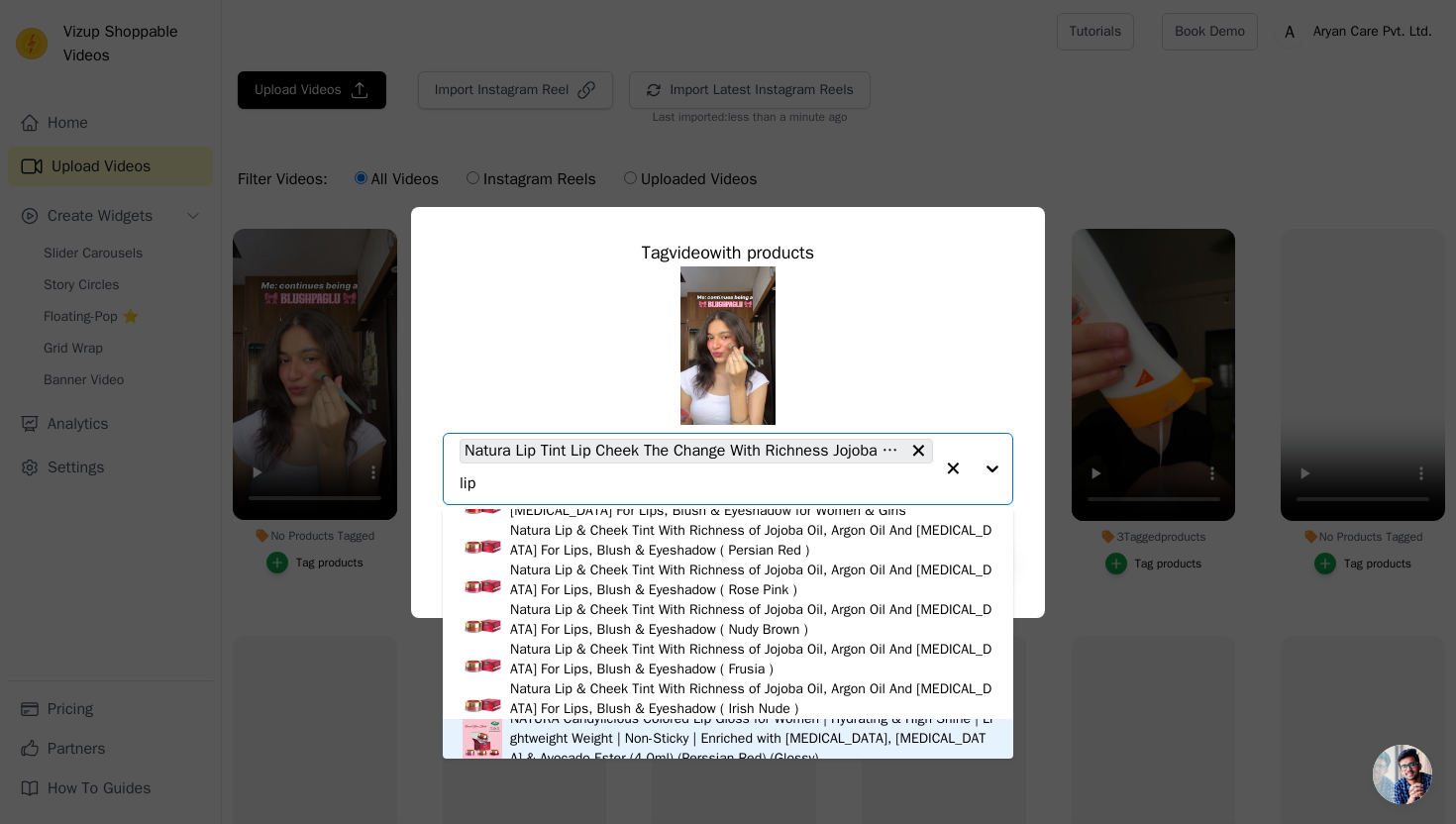 click on "NATURA Candylicious Colored Lip Gloss for Women | Hydrating & High Shine | Lightweight Weight | Non-Sticky | Enriched with [MEDICAL_DATA], [MEDICAL_DATA] & Avocado Ester (4.0ml) (Perssian Red) (Glossy)" at bounding box center (752, 739) 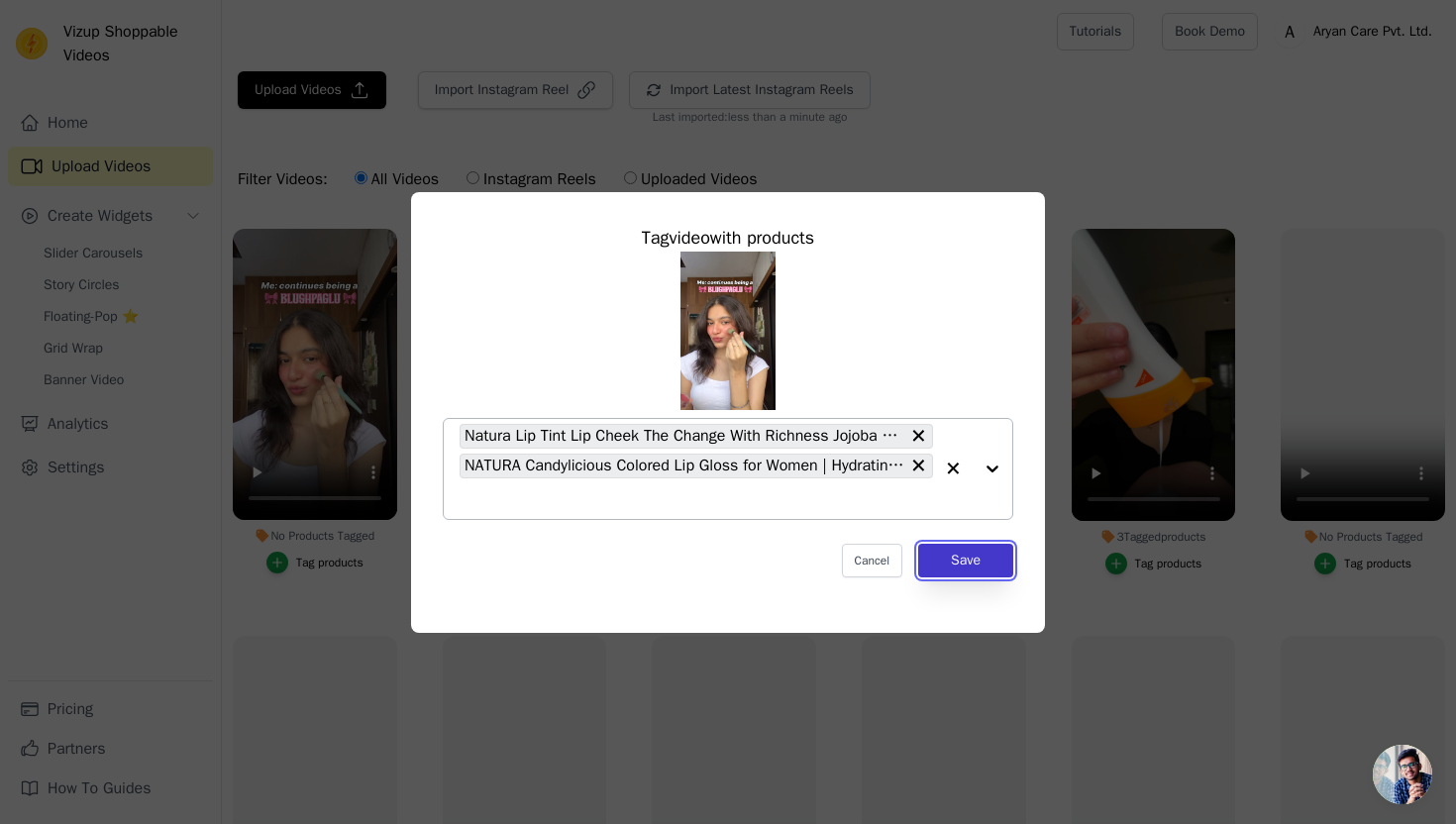 click on "Save" at bounding box center (966, 561) 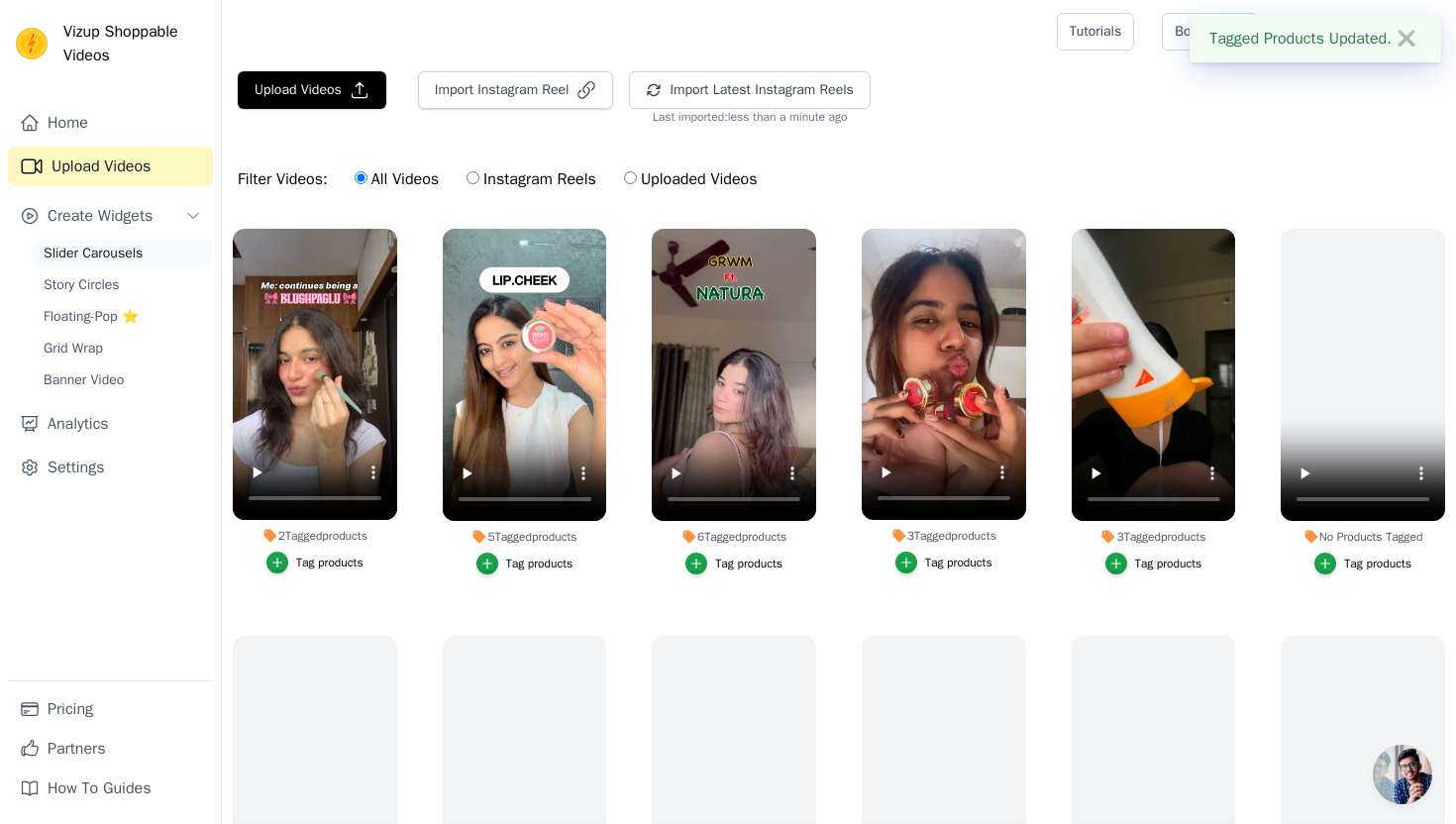 click on "Slider Carousels" at bounding box center (93, 254) 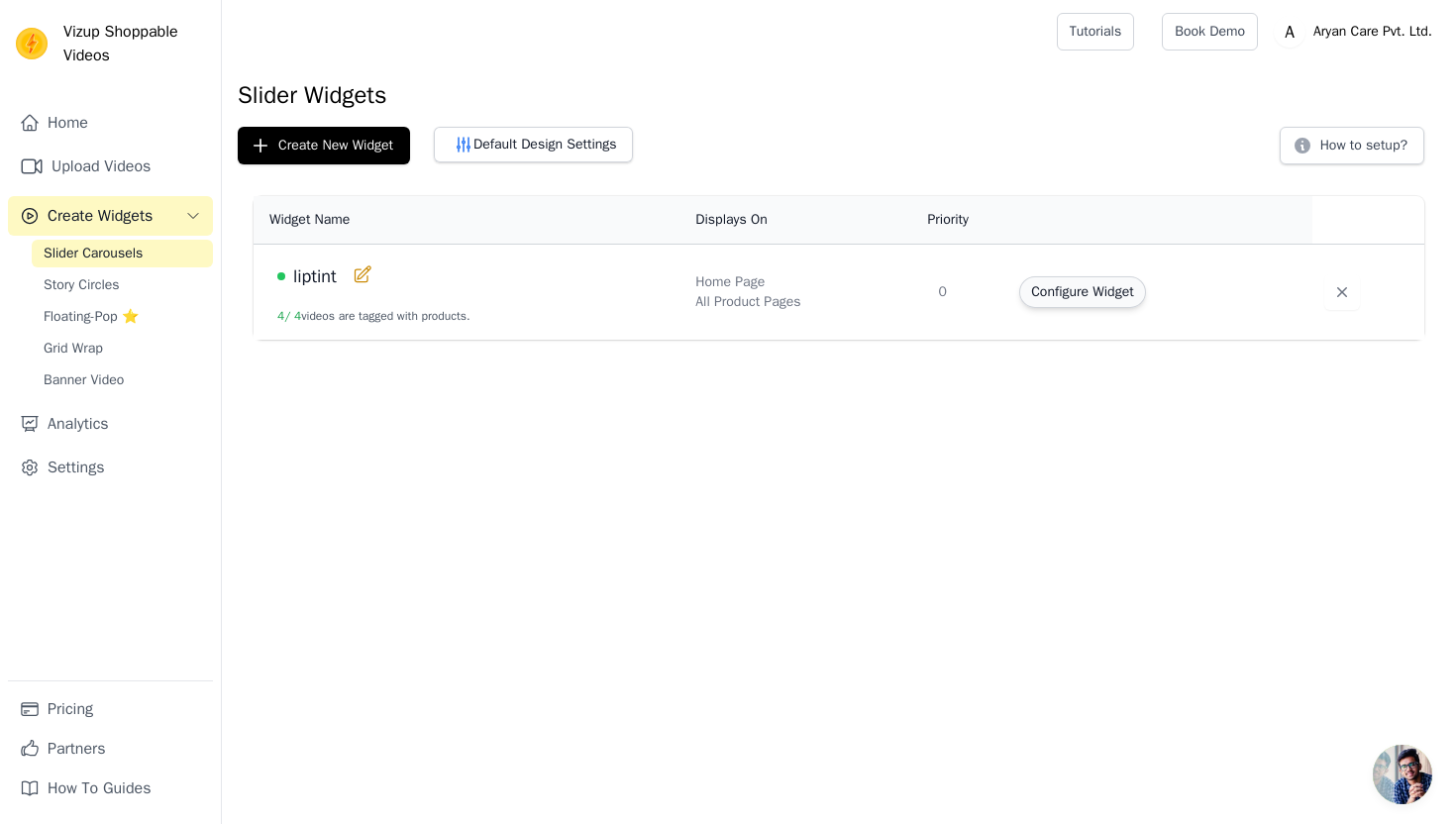 click on "Configure Widget" at bounding box center (1082, 292) 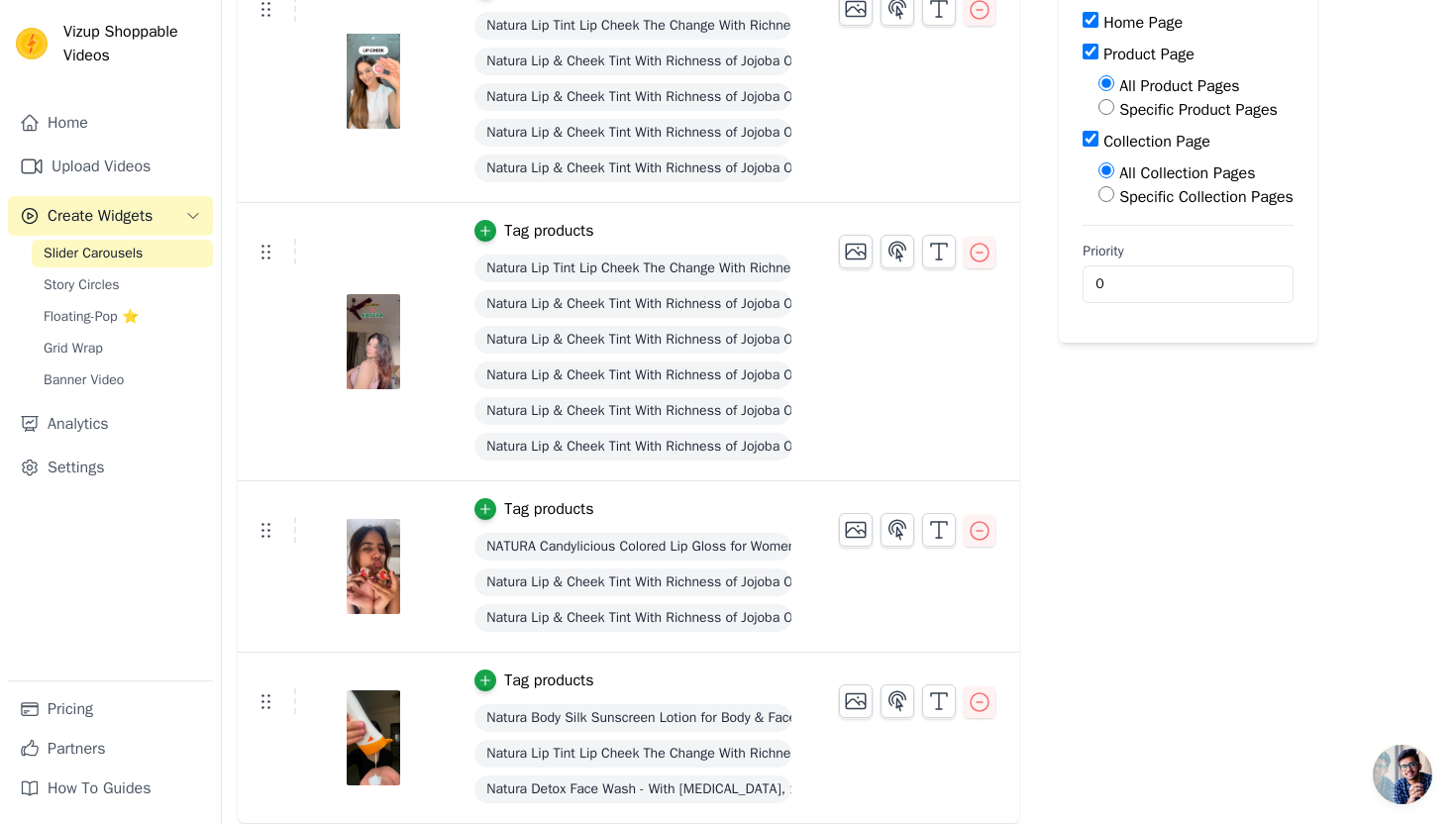 scroll, scrollTop: 0, scrollLeft: 0, axis: both 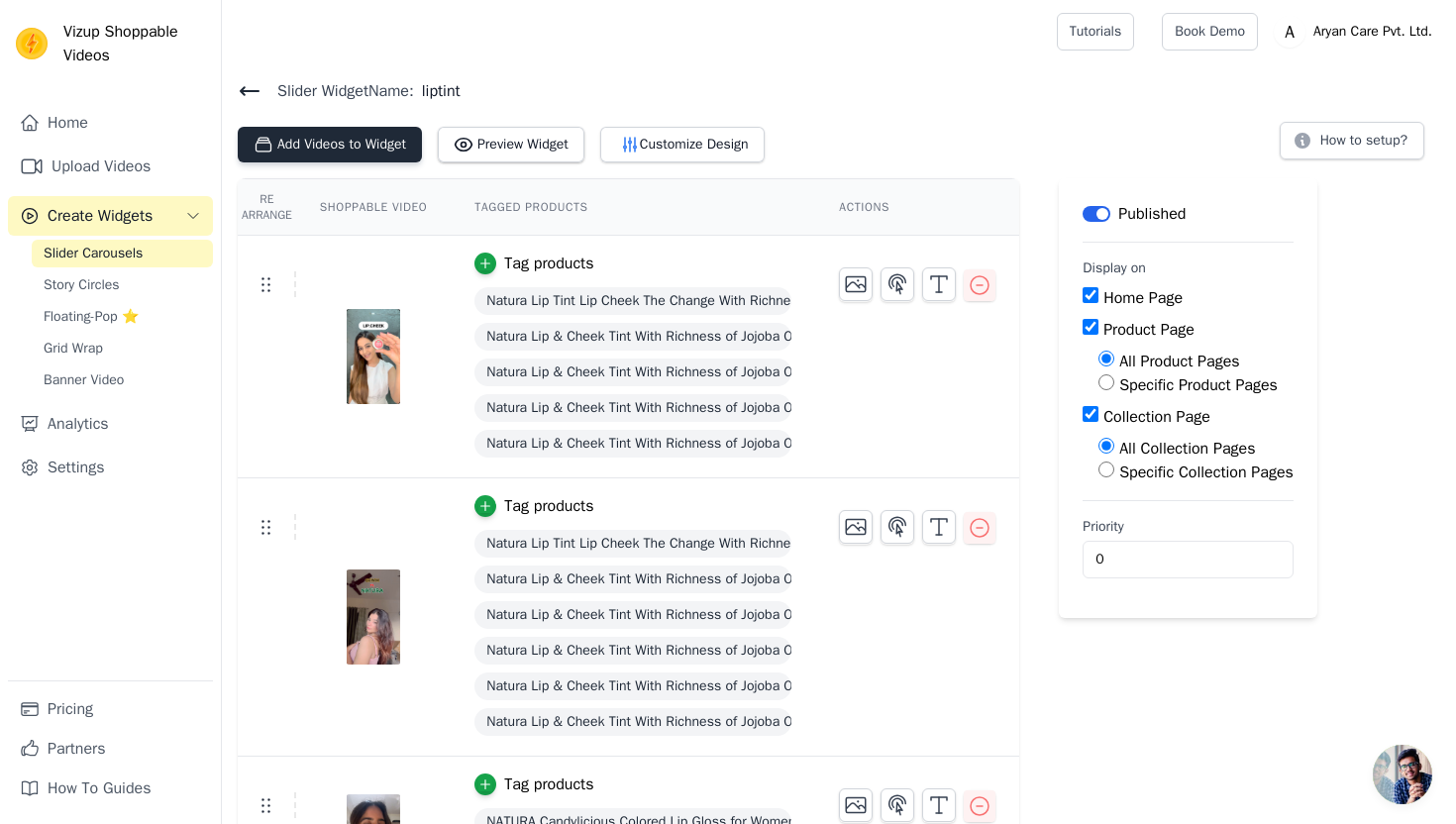 click on "Add Videos to Widget" at bounding box center [330, 145] 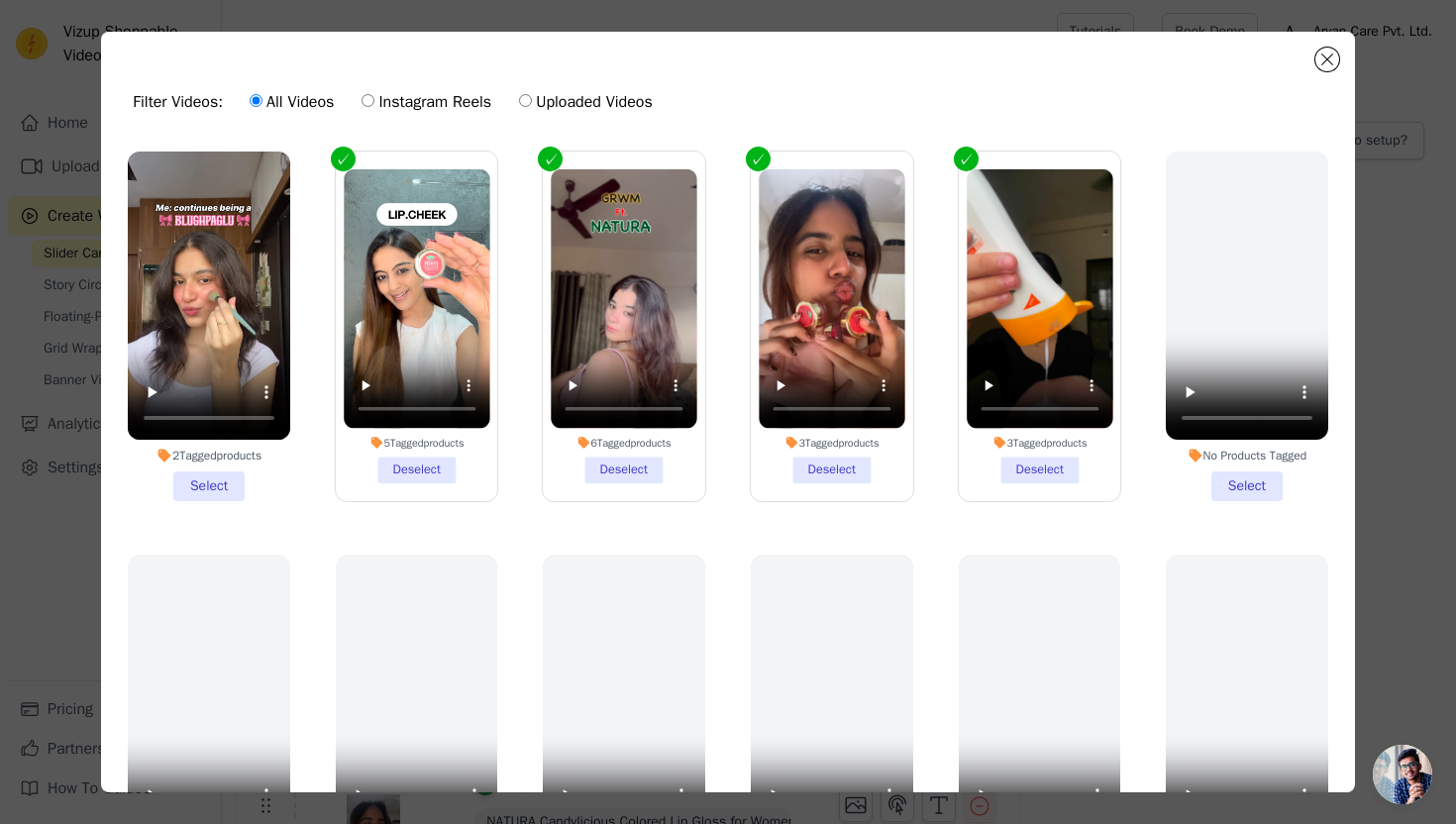 click on "2  Tagged  products     Select" at bounding box center (209, 326) 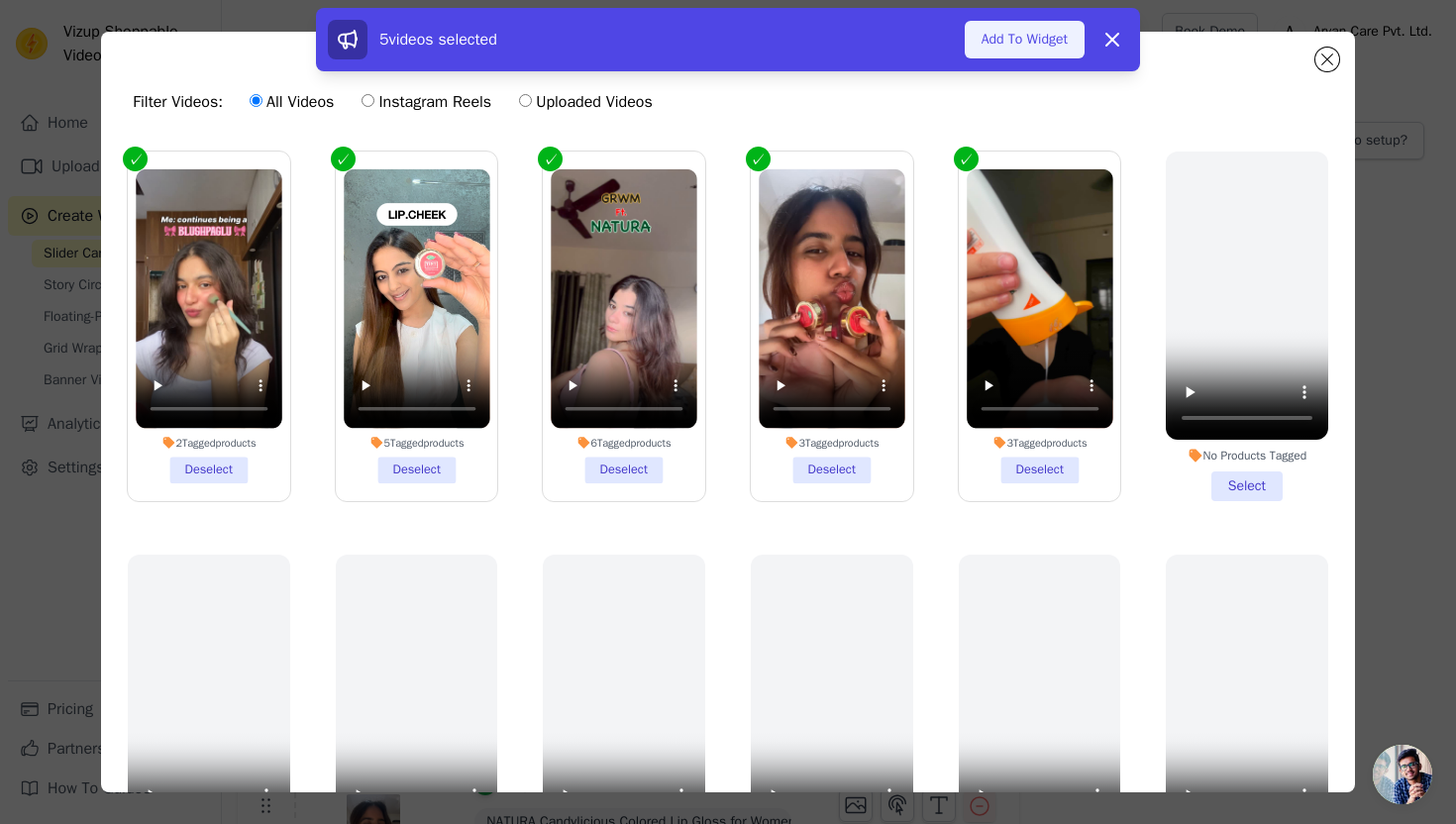 click on "Add To Widget" at bounding box center [1024, 40] 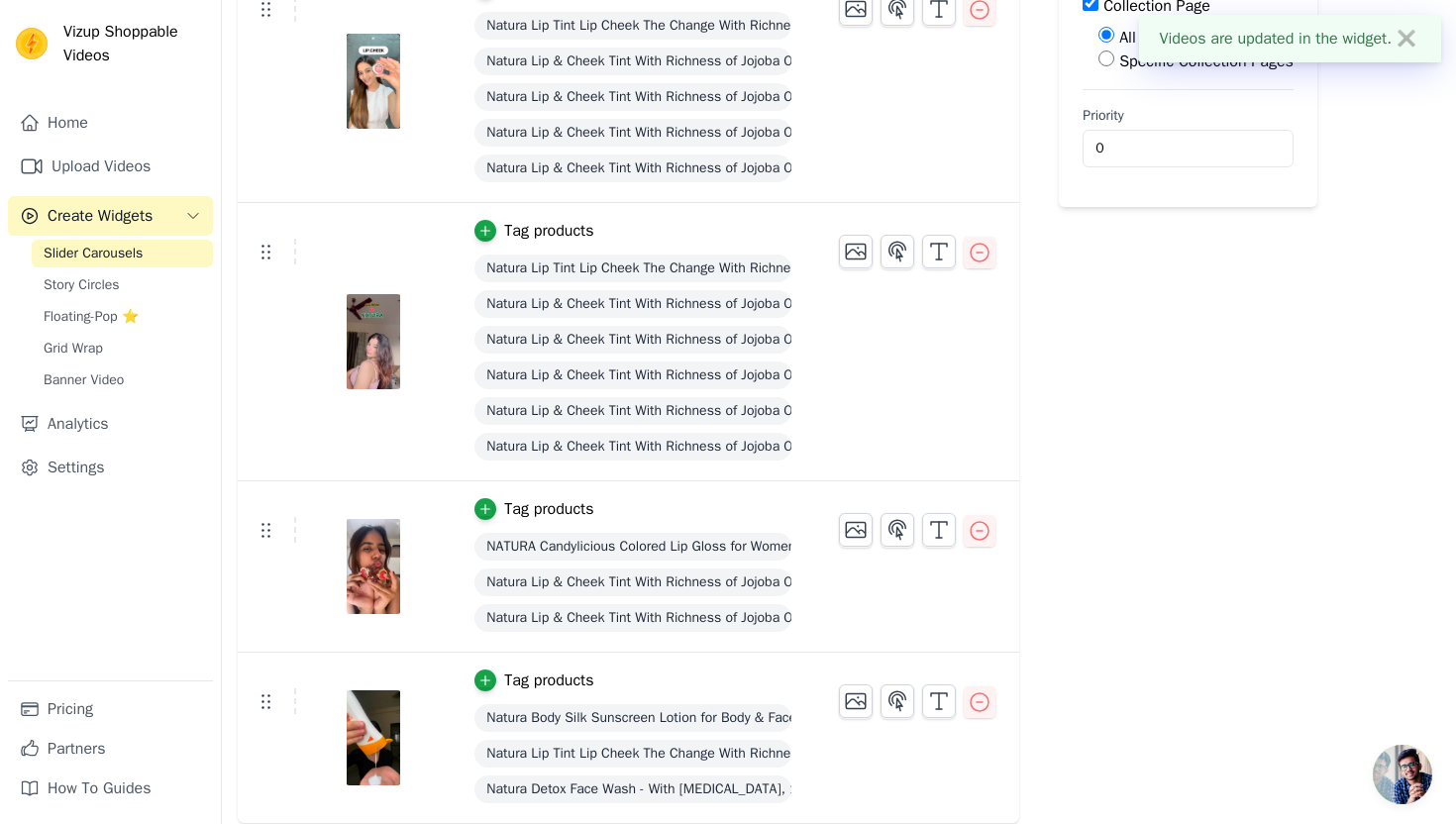 scroll, scrollTop: 0, scrollLeft: 0, axis: both 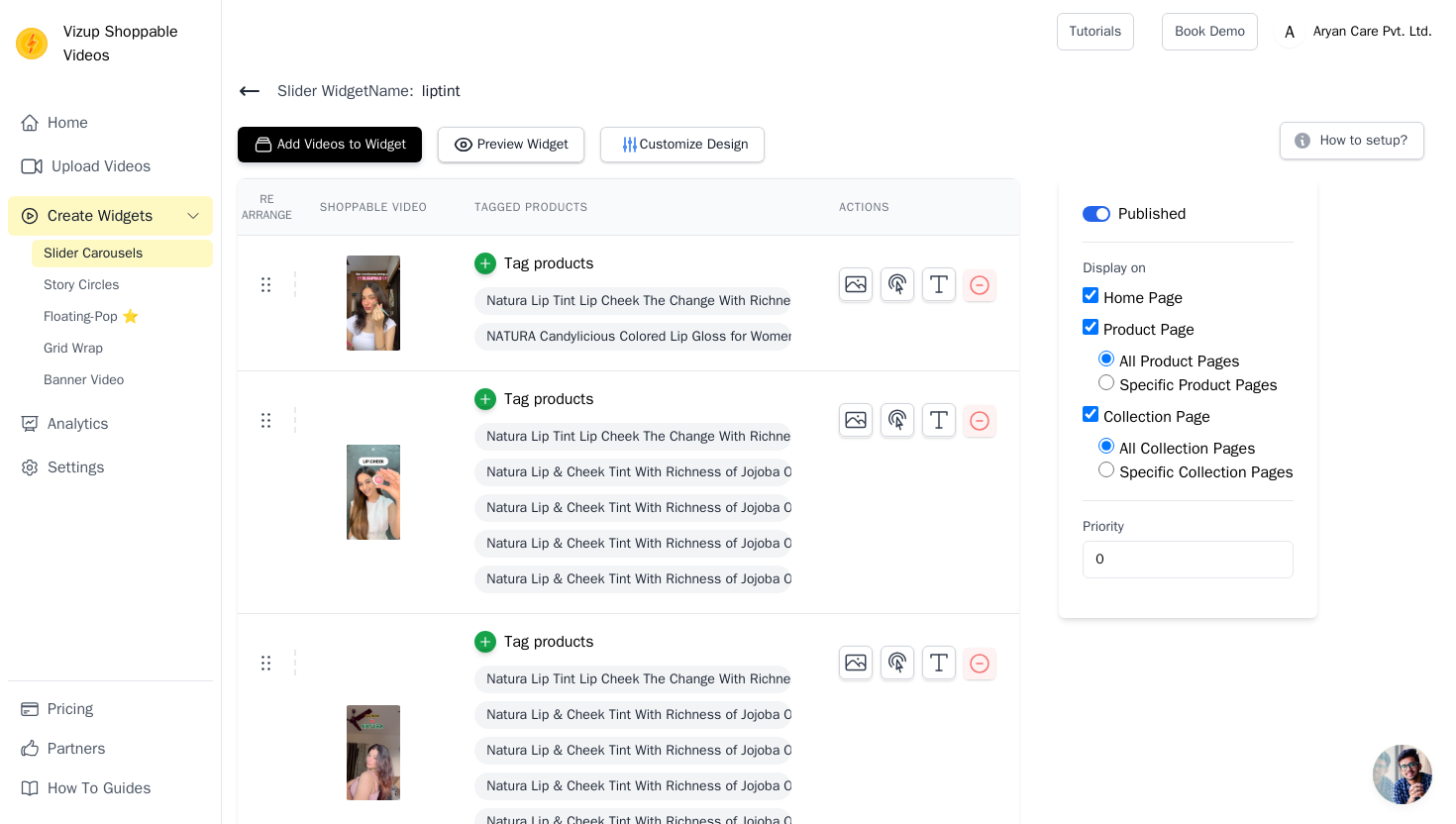 click on "Specific Product Pages" at bounding box center (1106, 382) 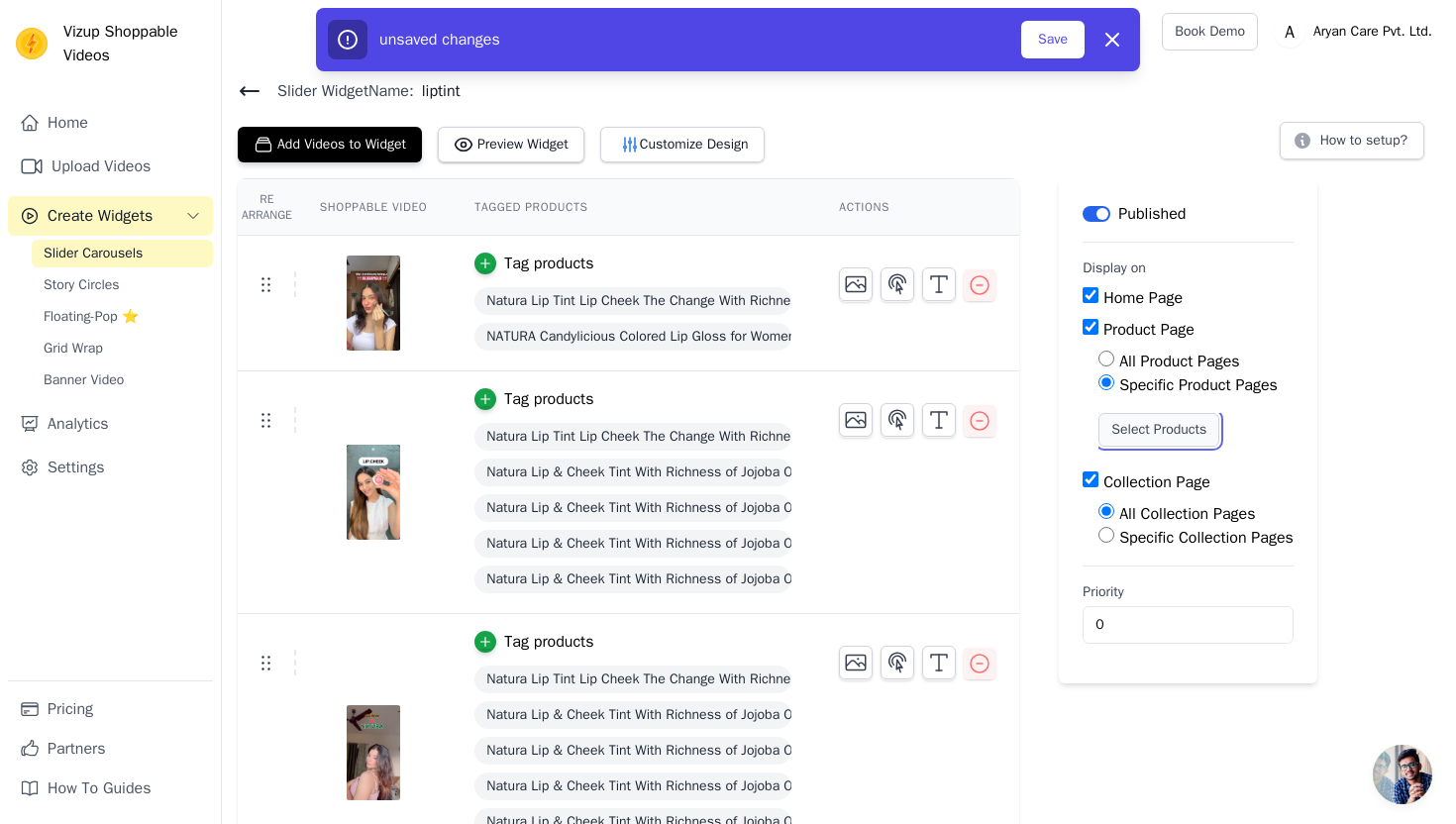 click on "Select Products" at bounding box center (1159, 430) 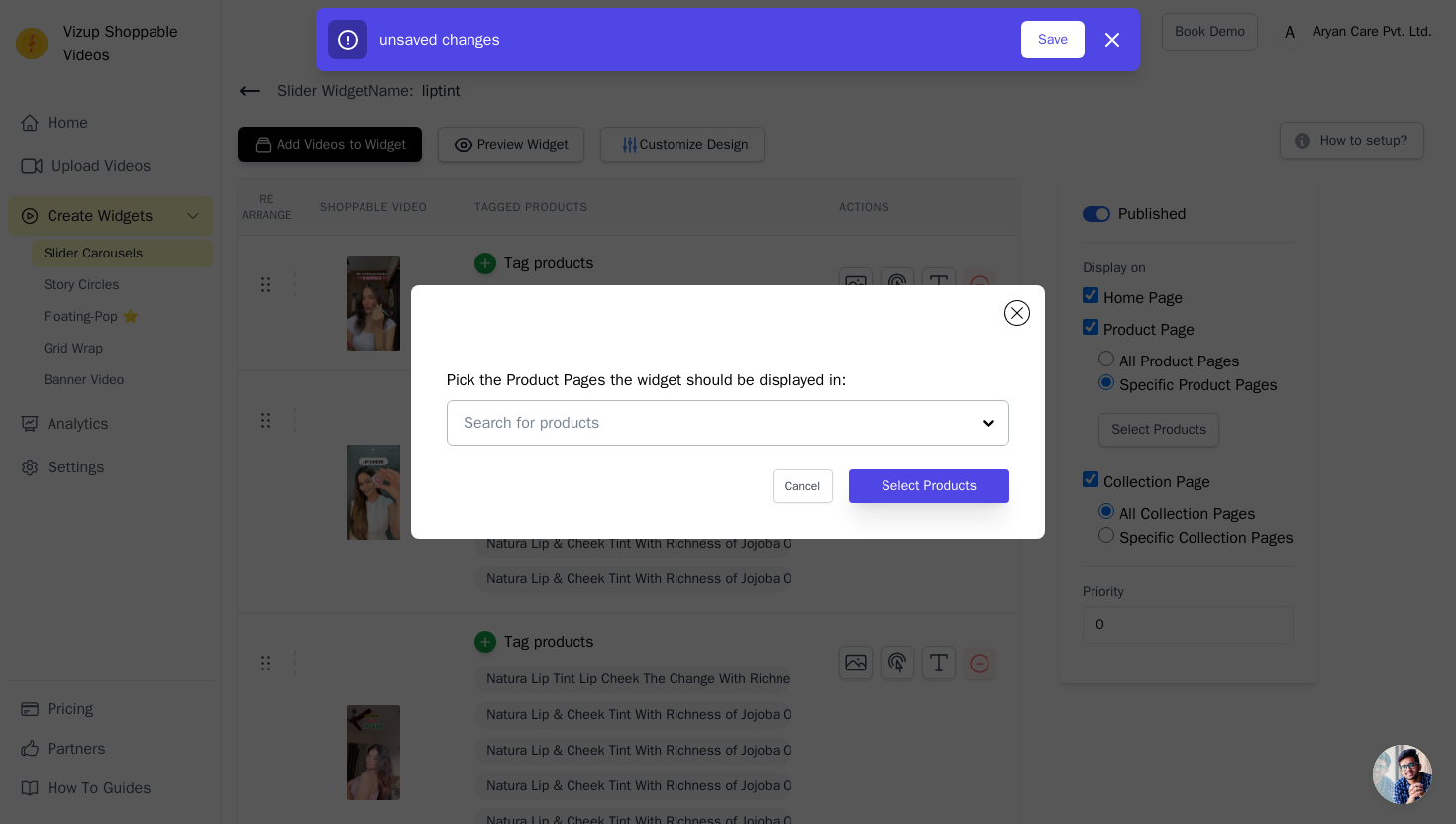 click at bounding box center (716, 423) 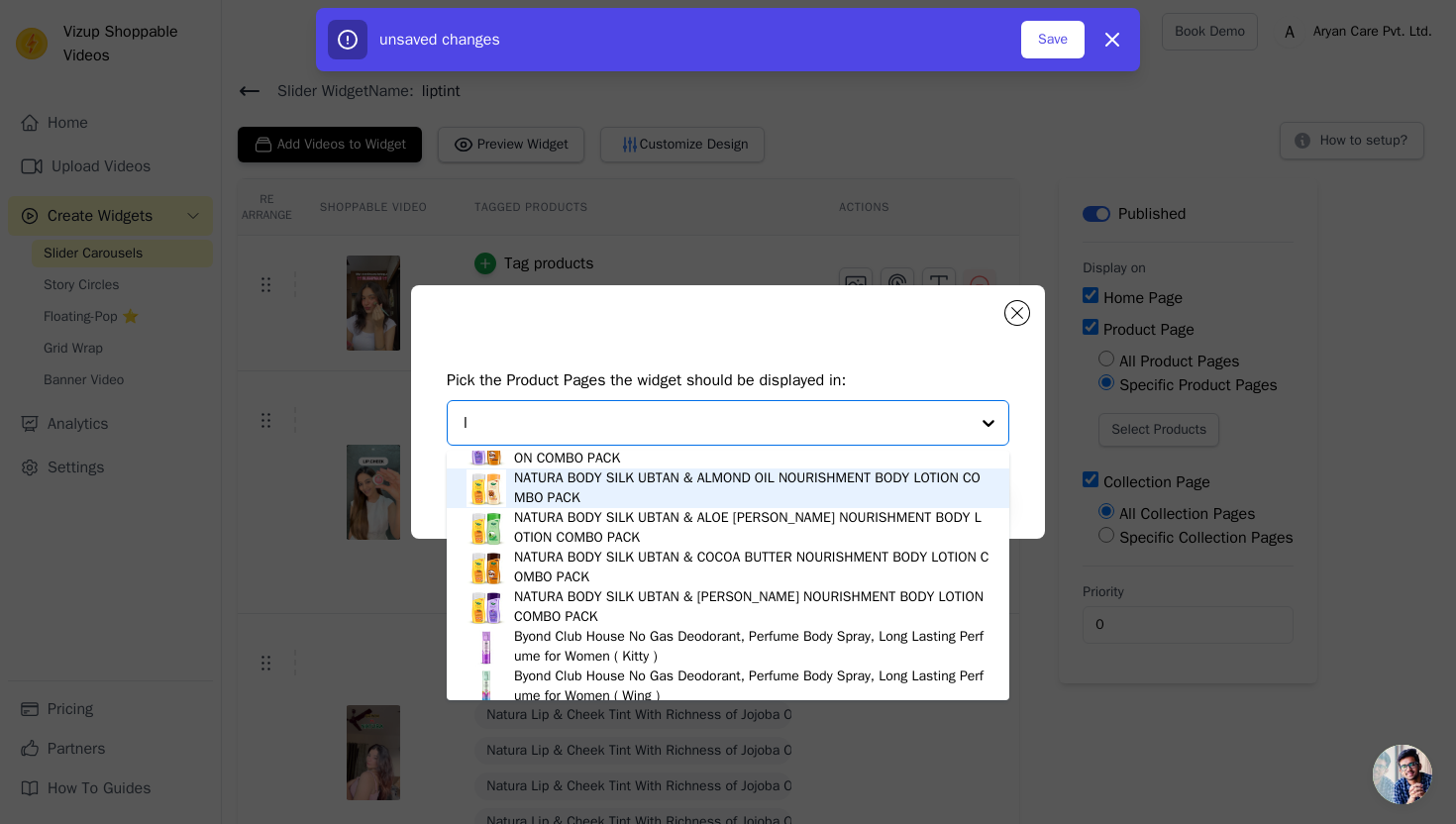 scroll, scrollTop: 0, scrollLeft: 0, axis: both 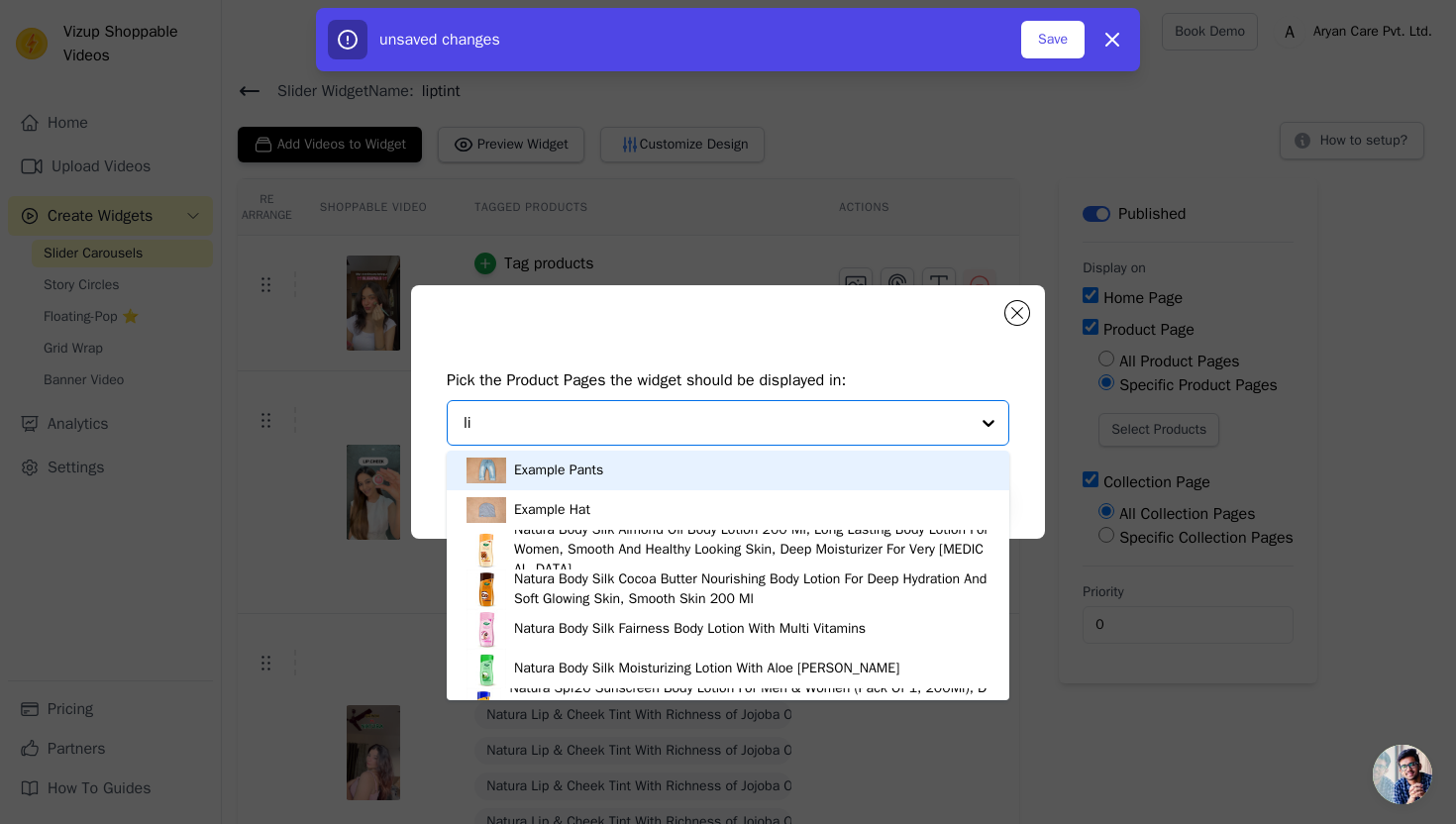 type on "lip" 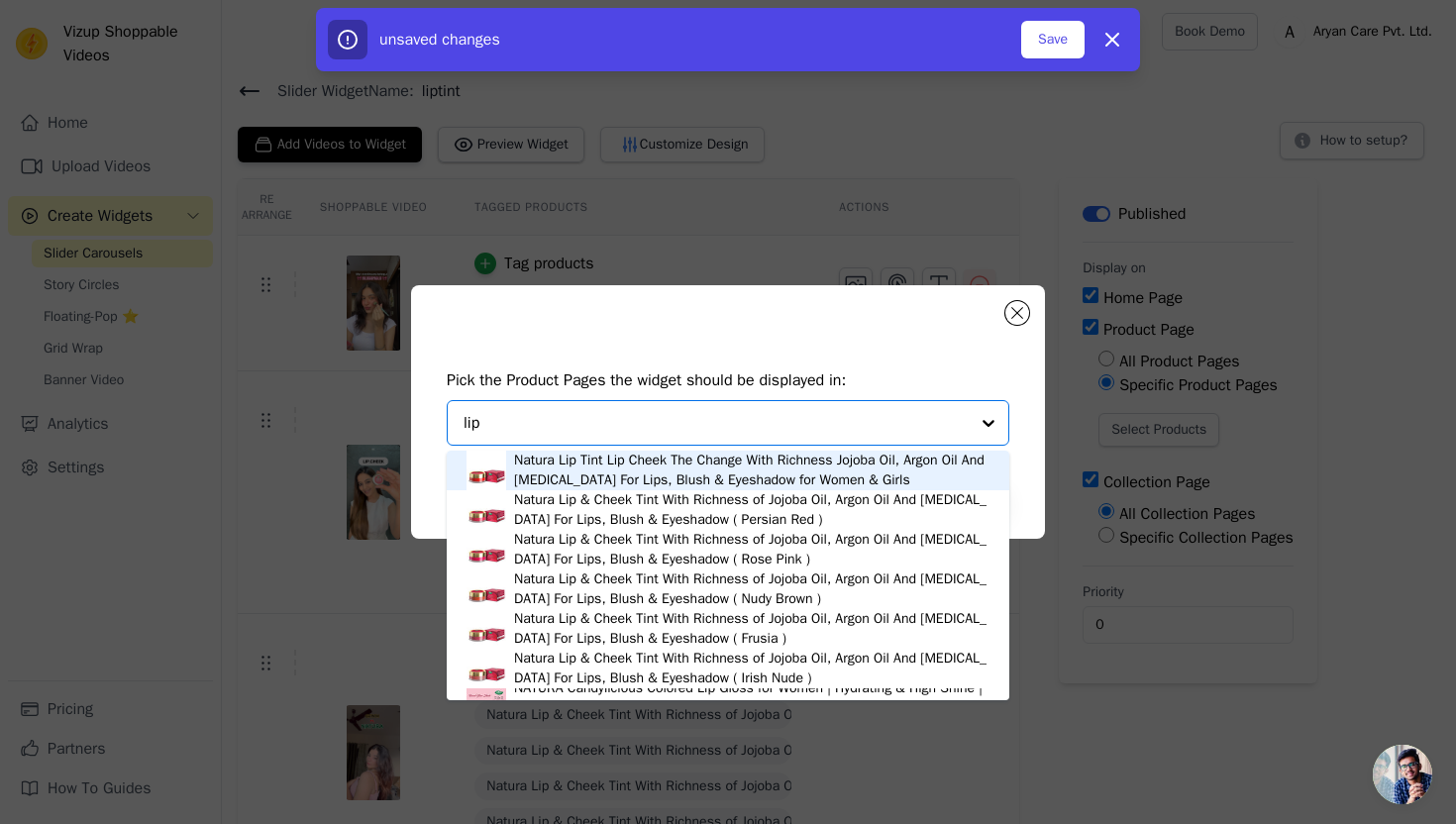 click on "Natura Lip Tint Lip Cheek The Change With Richness Jojoba Oil, Argon Oil And [MEDICAL_DATA] For Lips, Blush & Eyeshadow for Women & Girls" at bounding box center [752, 470] 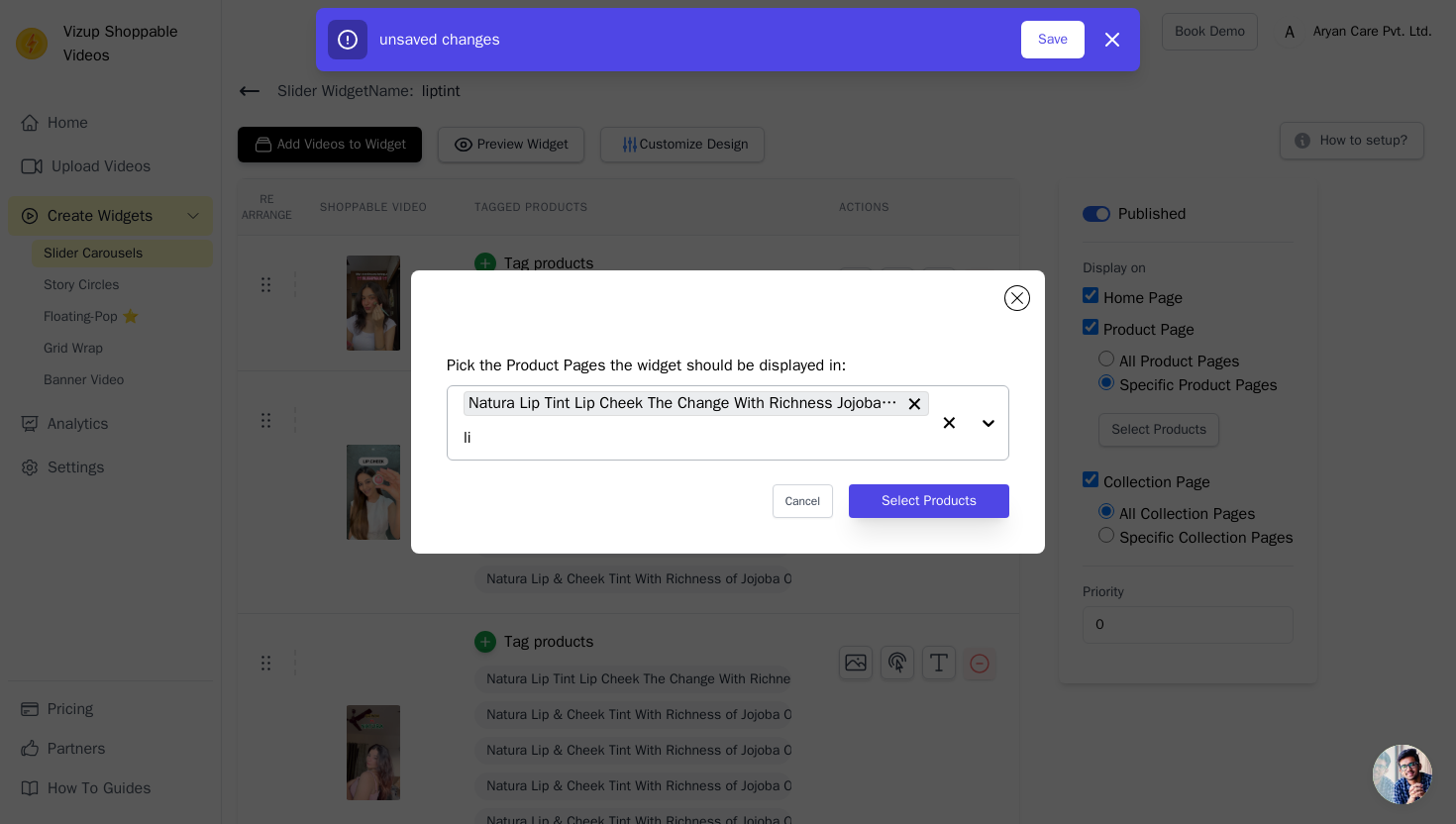 type on "lip" 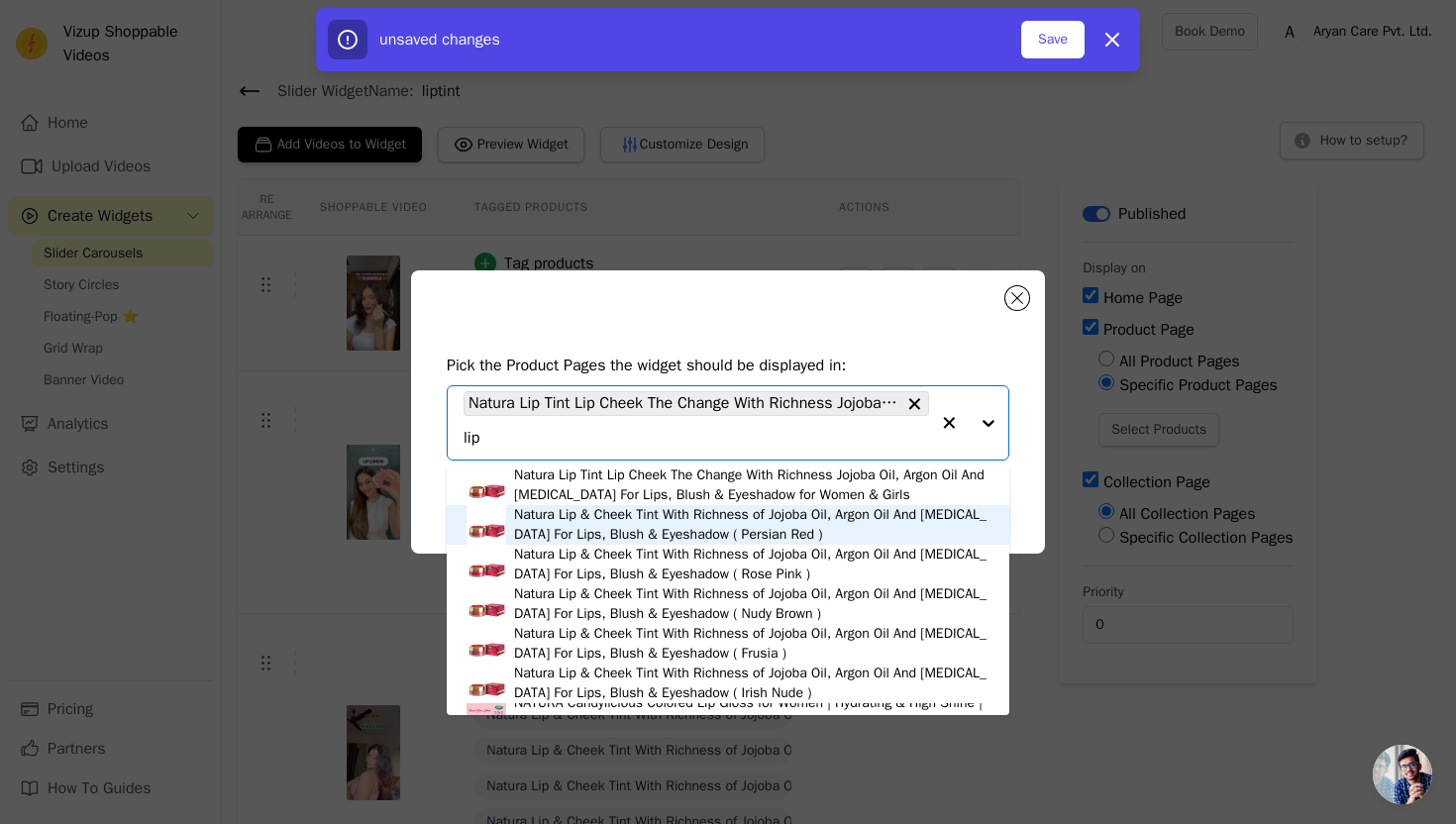 click on "Natura Lip & Cheek Tint With Richness of Jojoba Oil, Argon Oil And [MEDICAL_DATA] For Lips, Blush & Eyeshadow  ( Persian Red )" at bounding box center (752, 525) 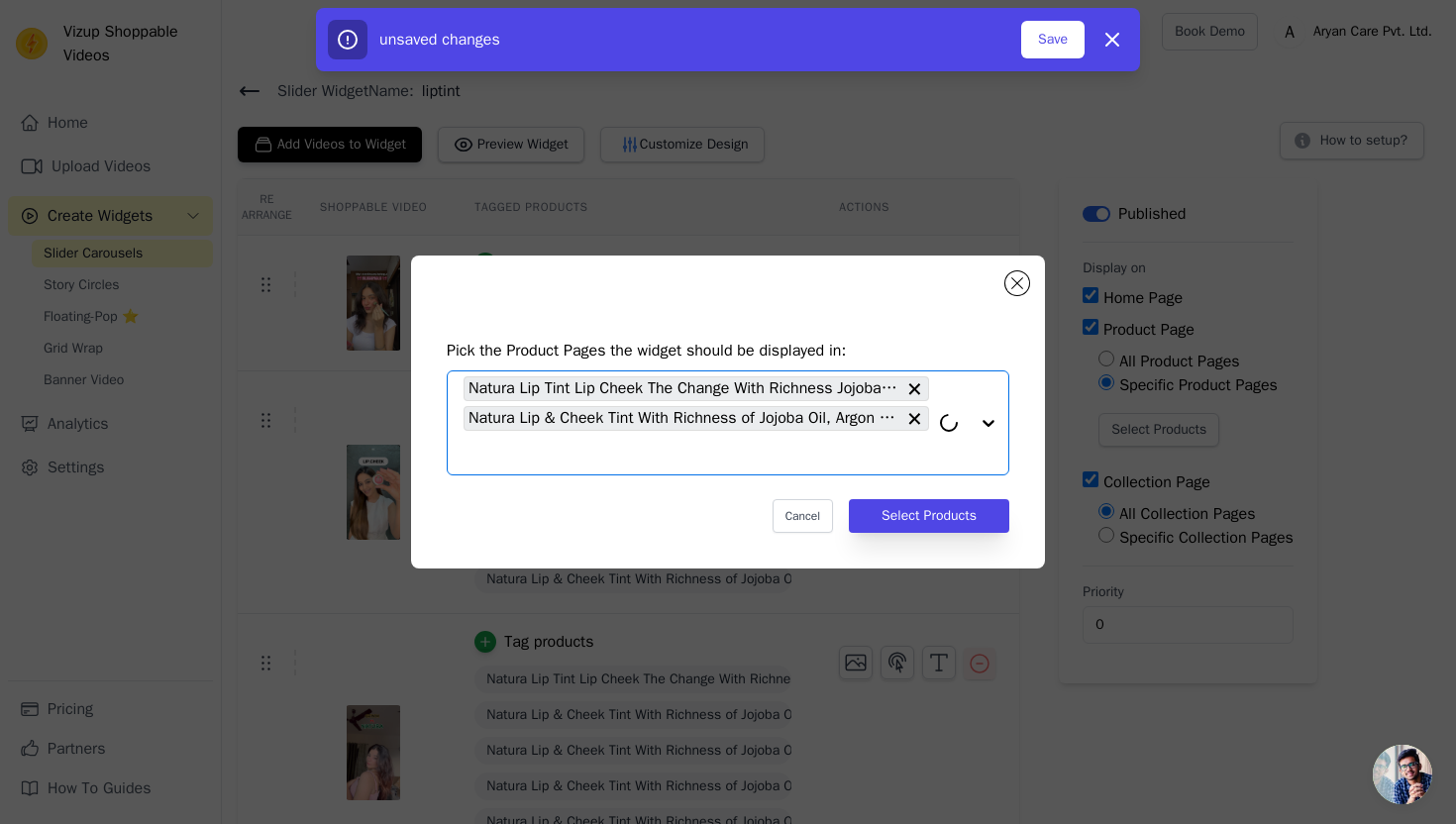 click 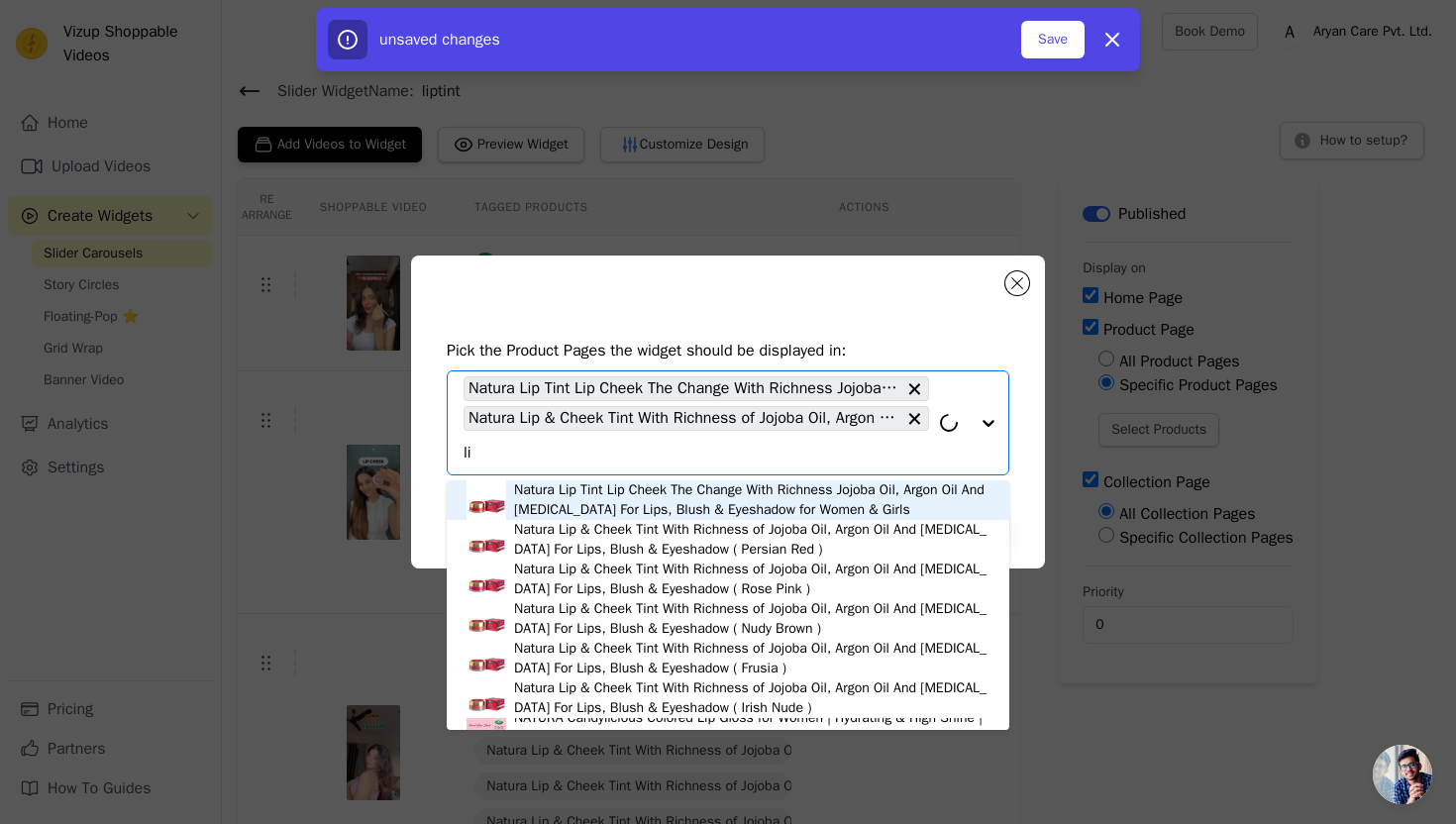 type on "lip" 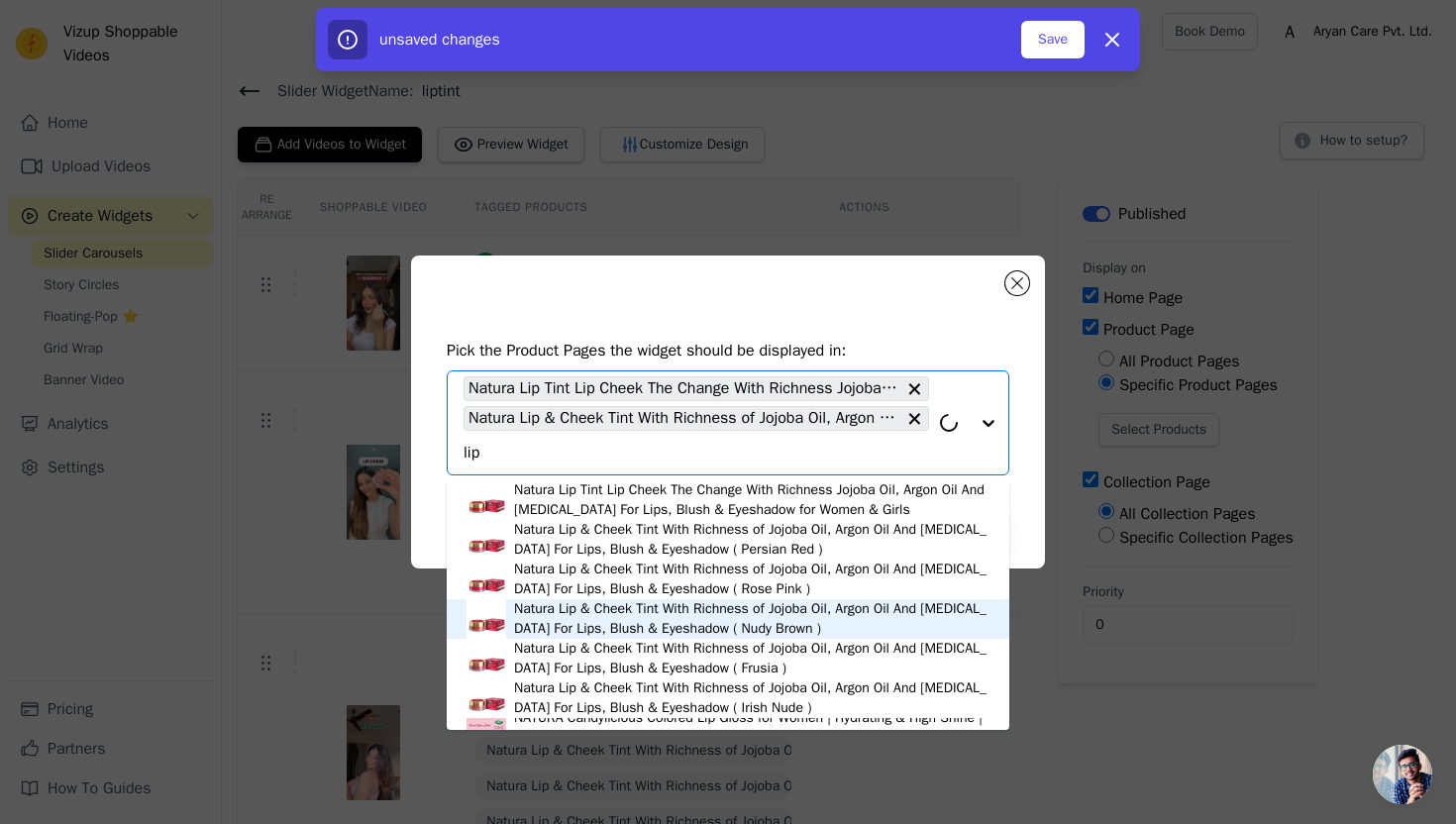 scroll, scrollTop: 34, scrollLeft: 0, axis: vertical 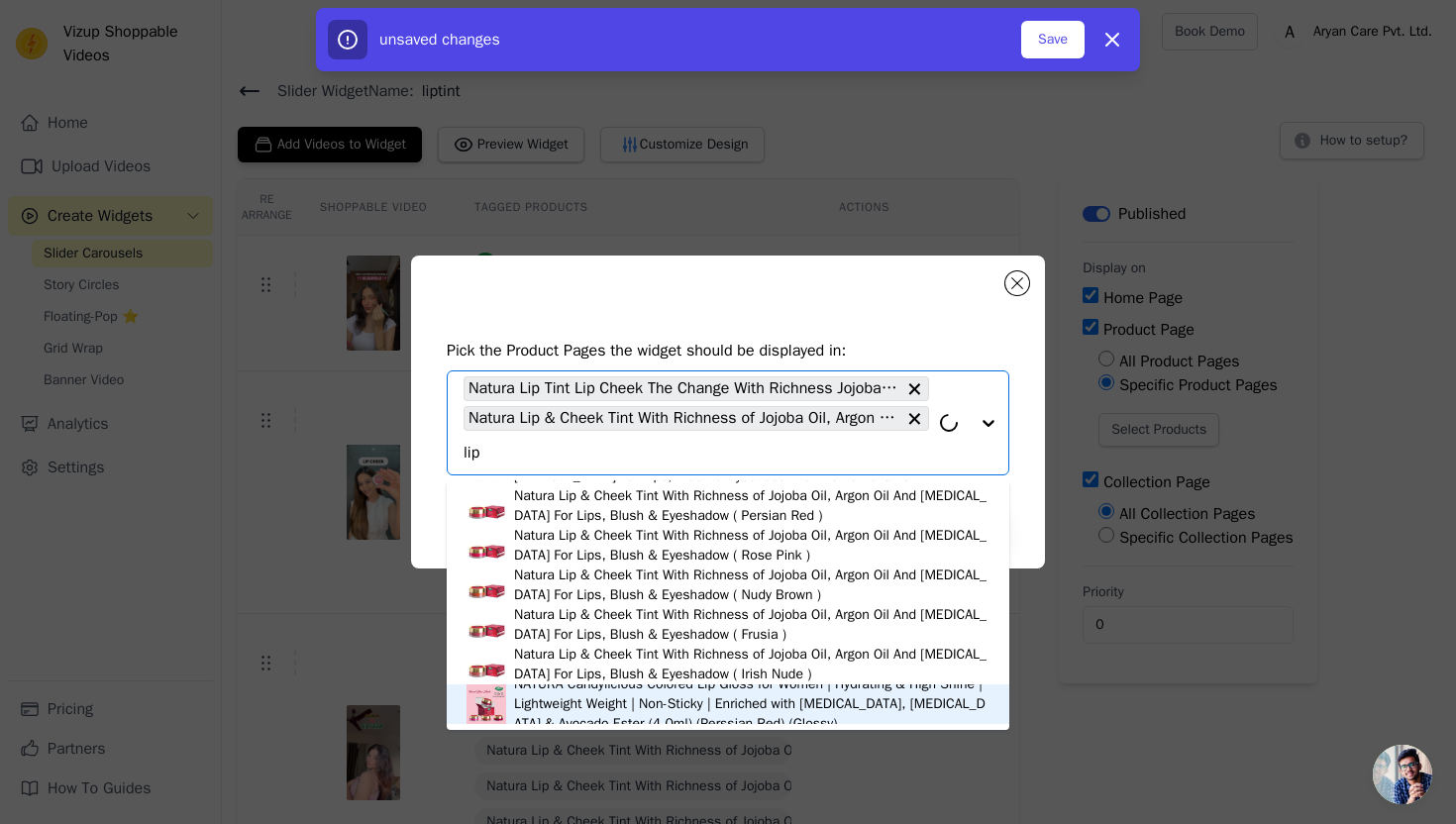 click on "NATURA Candylicious Colored Lip Gloss for Women | Hydrating & High Shine | Lightweight Weight | Non-Sticky | Enriched with [MEDICAL_DATA], [MEDICAL_DATA] & Avocado Ester (4.0ml) (Perssian Red) (Glossy)" at bounding box center (752, 704) 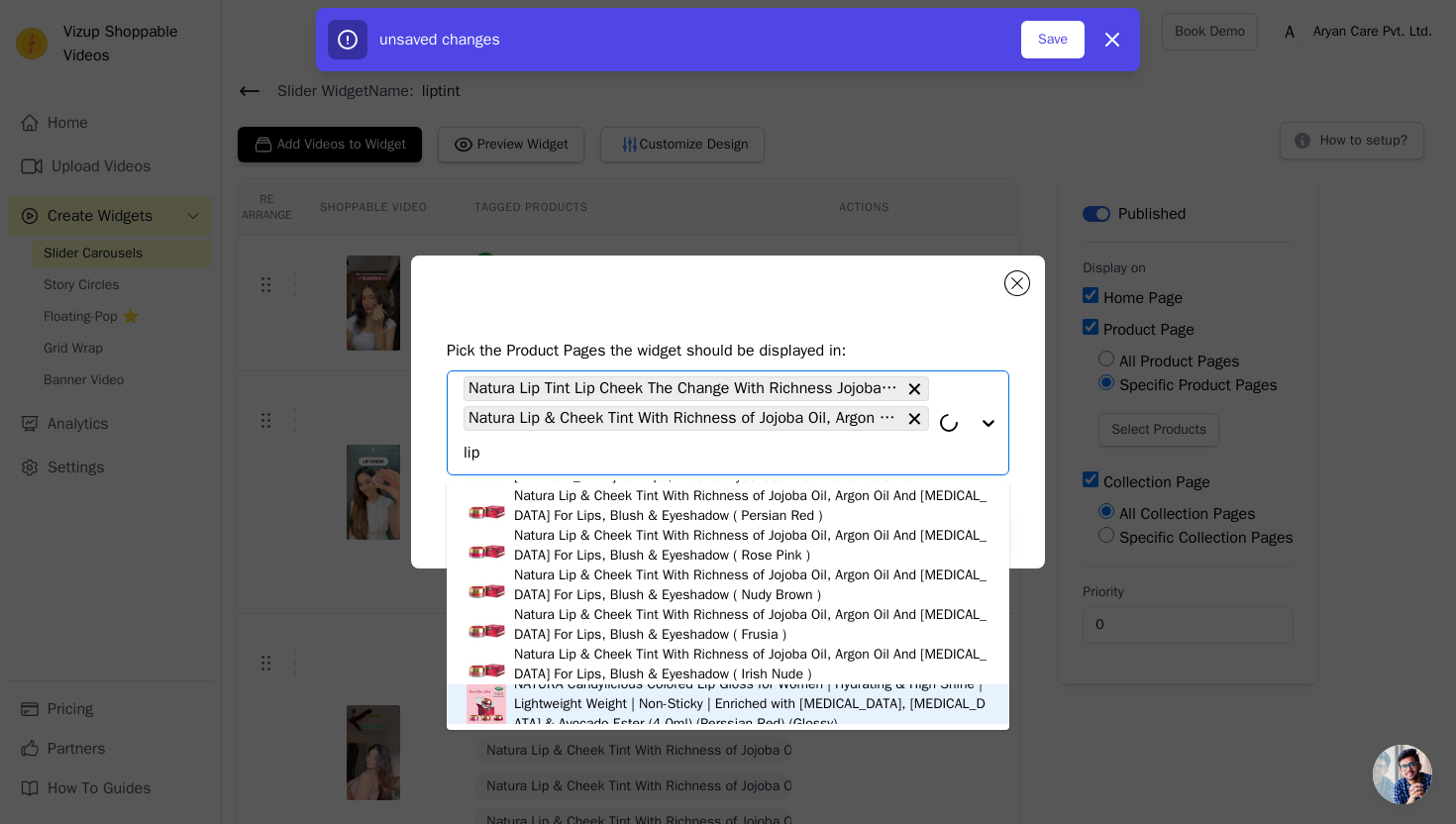 type 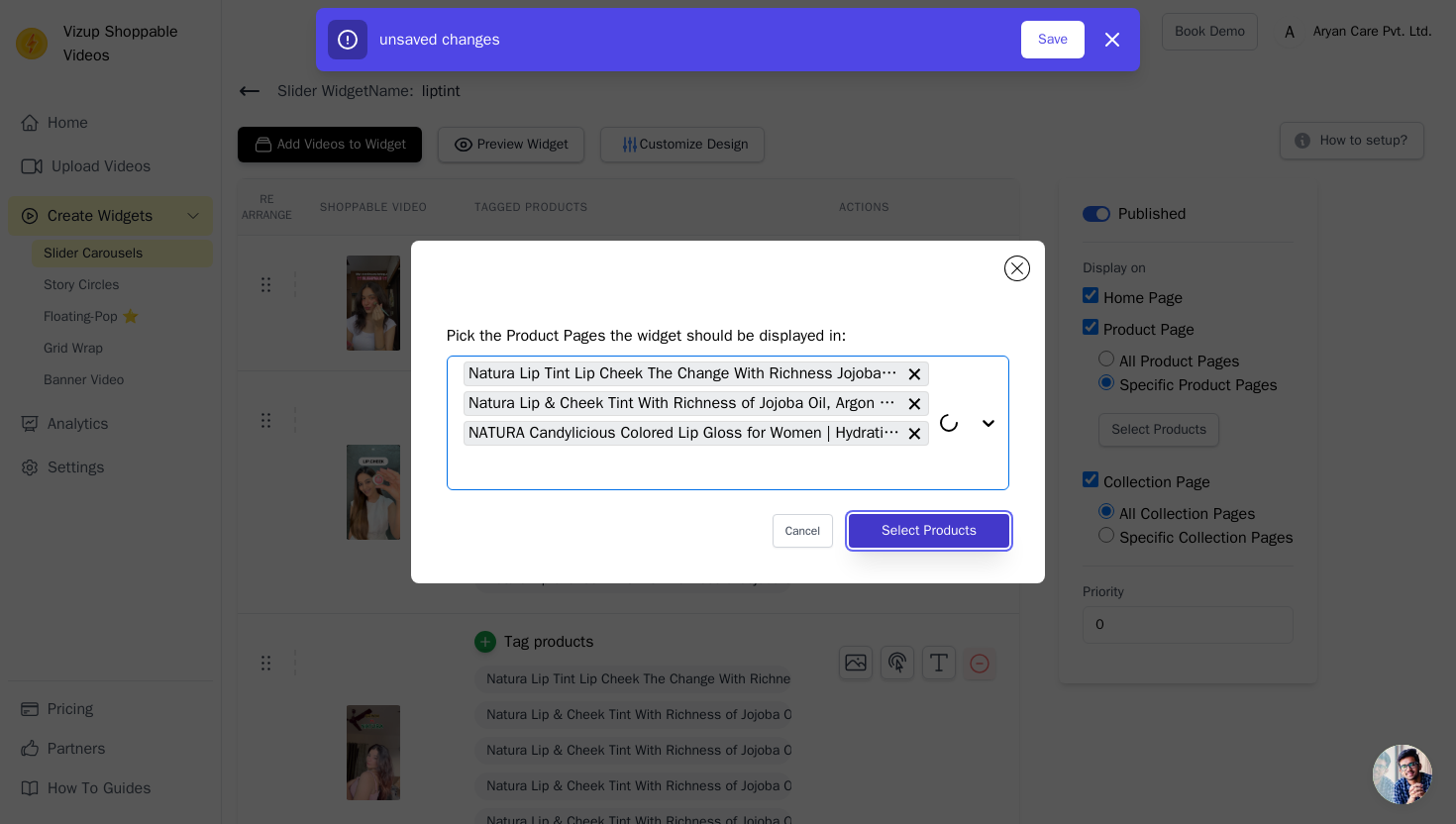 click on "Select Products" at bounding box center [929, 531] 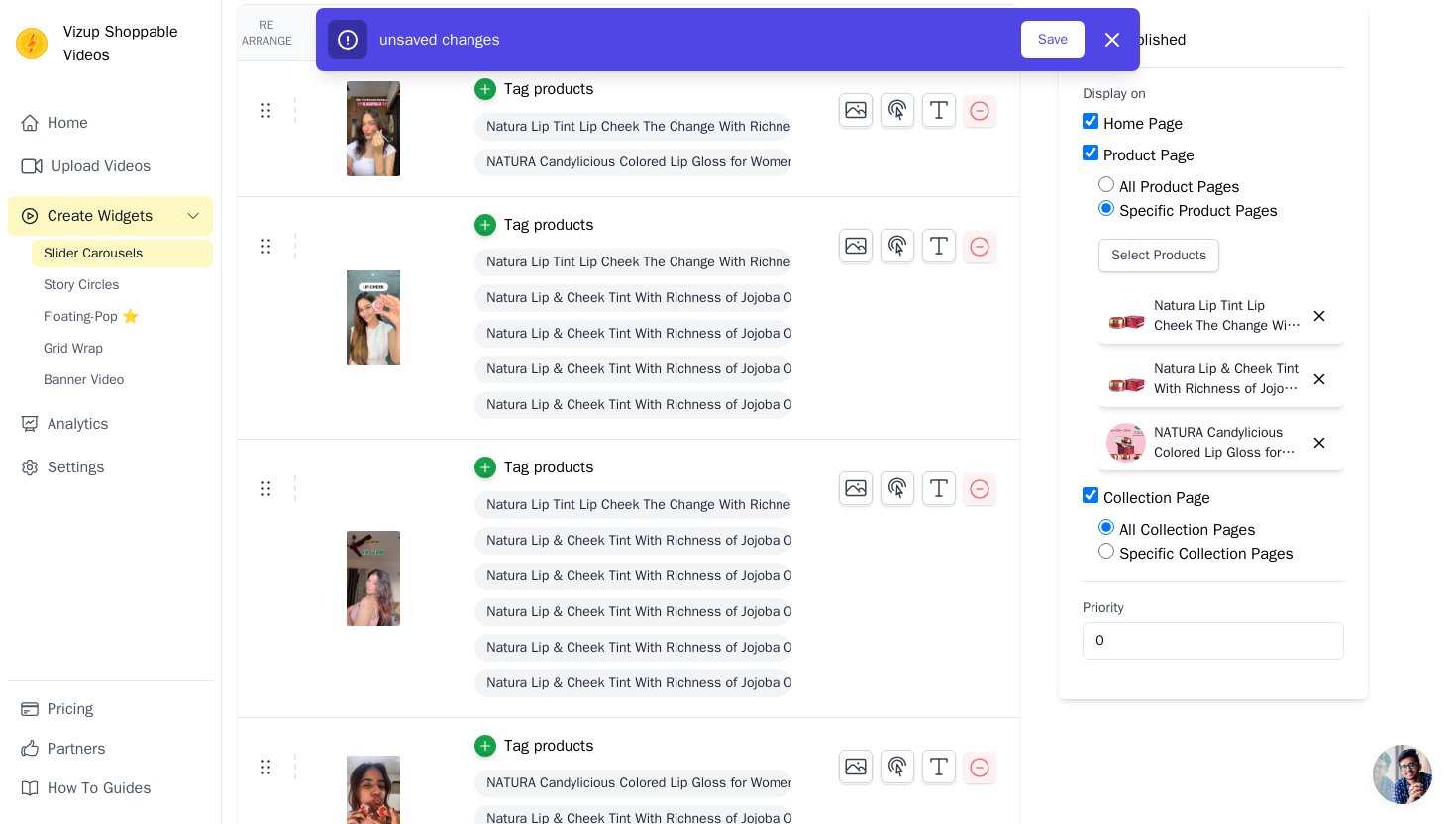 scroll, scrollTop: 180, scrollLeft: 0, axis: vertical 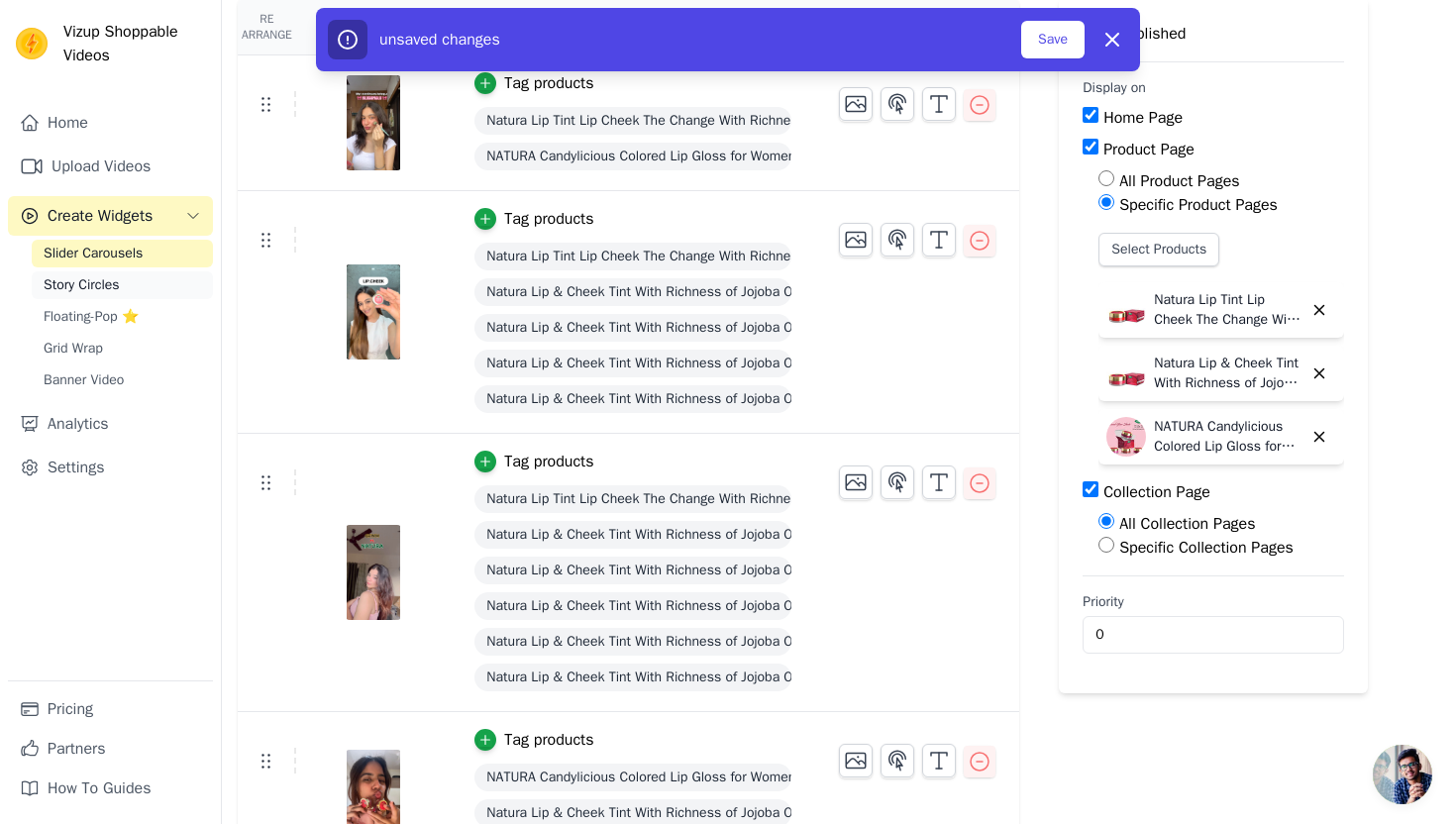 click on "Story Circles" at bounding box center (81, 285) 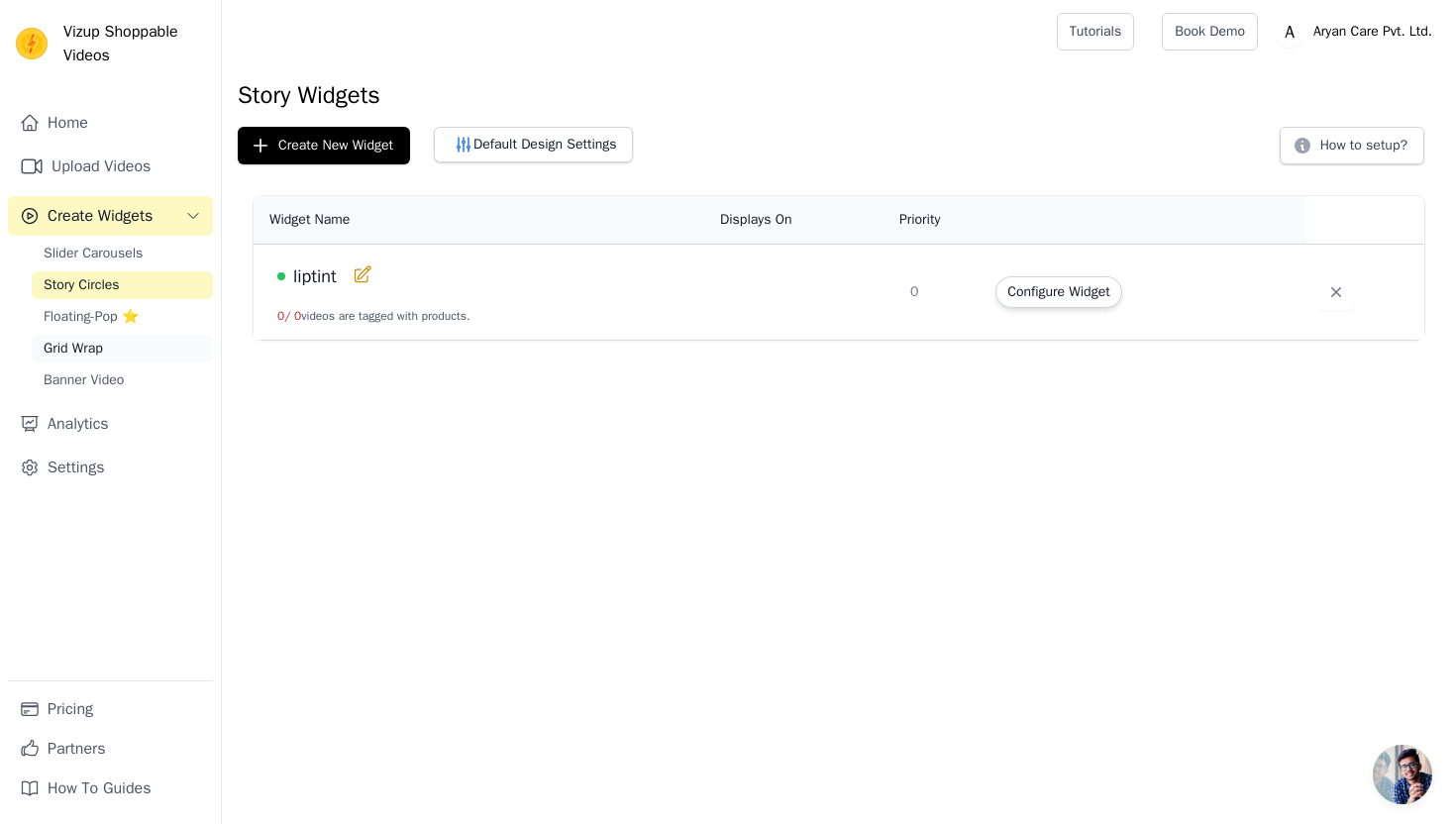 click on "Grid Wrap" at bounding box center (122, 349) 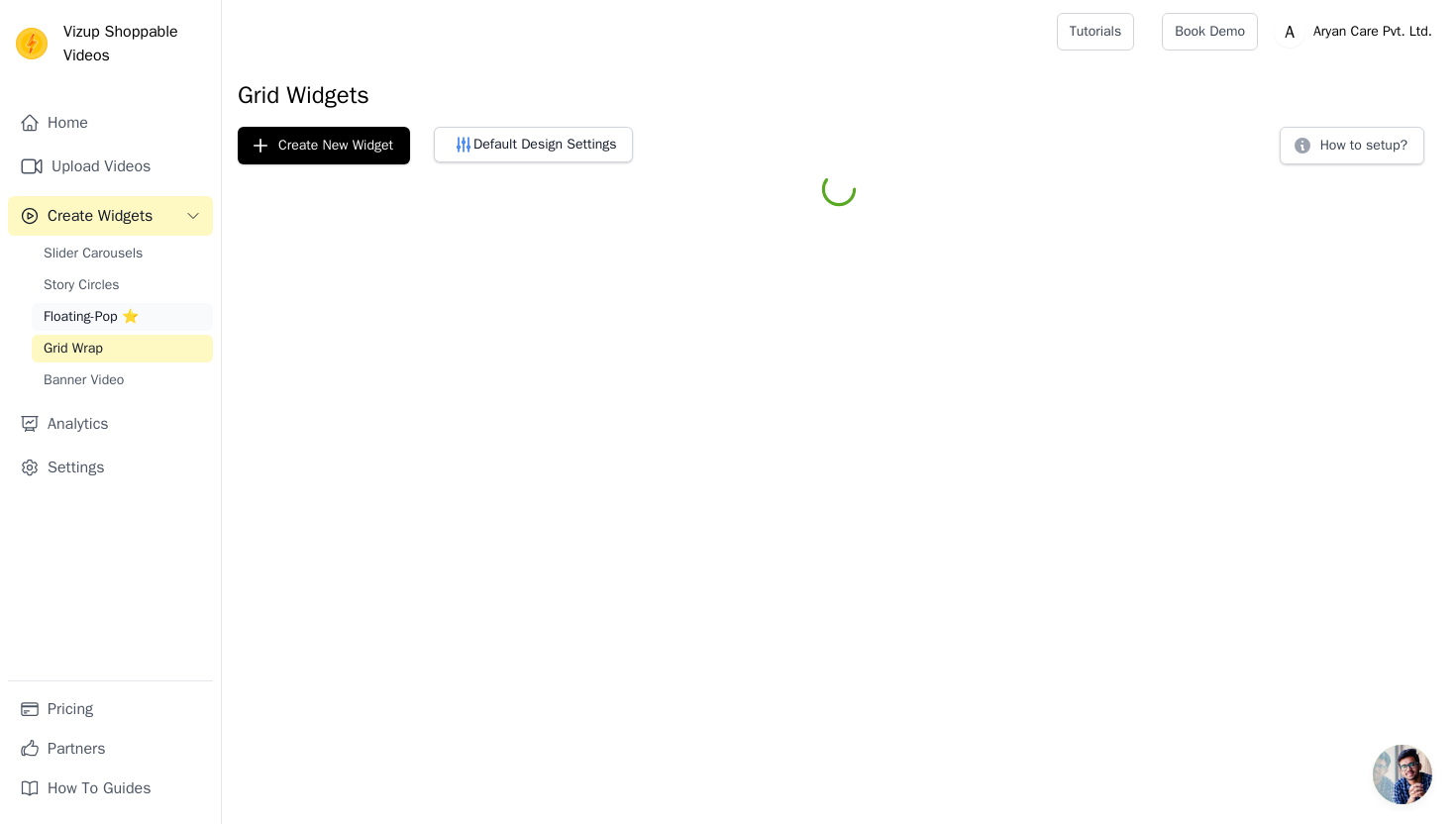 click on "Floating-Pop ⭐" at bounding box center [122, 317] 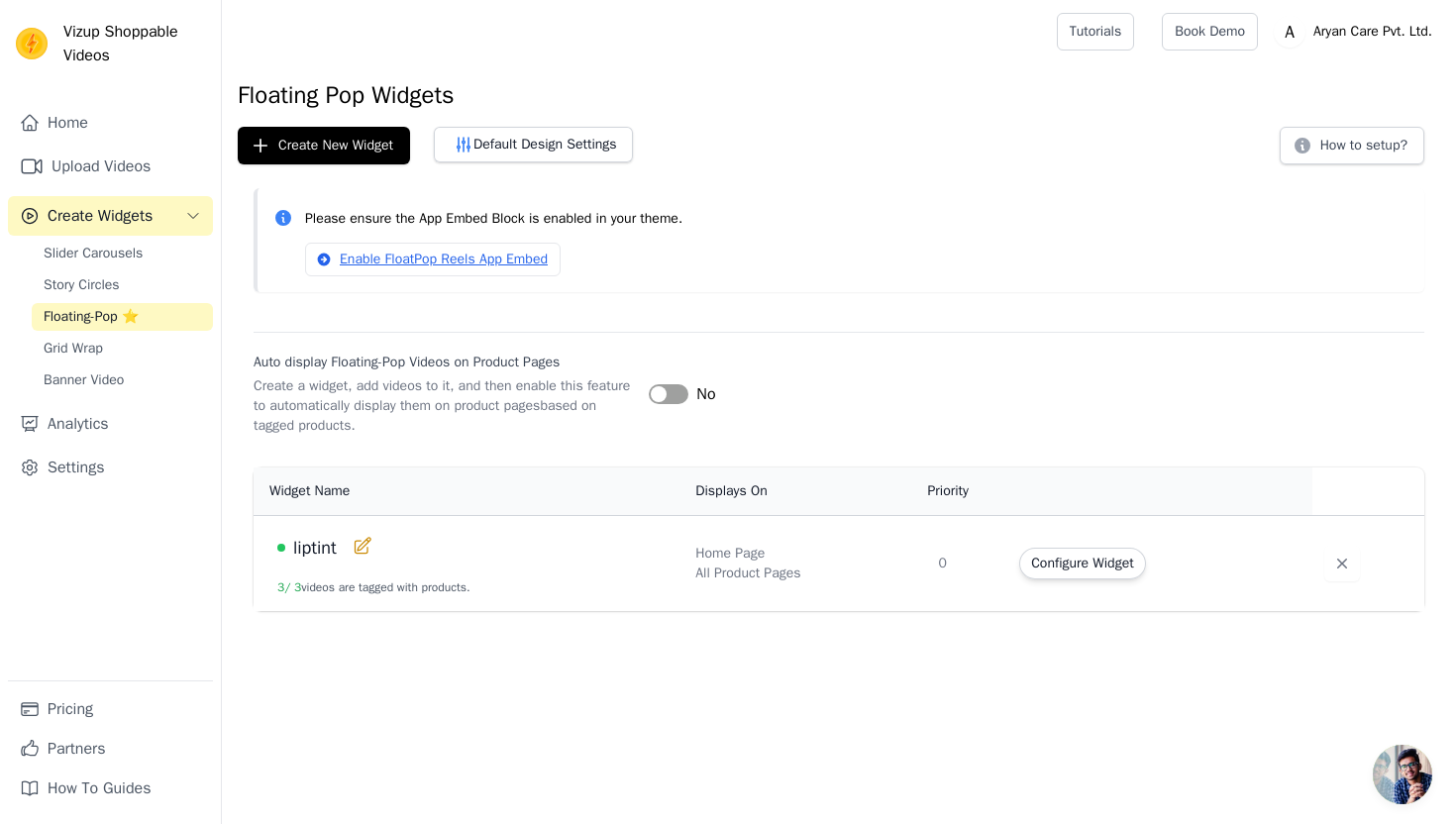 click 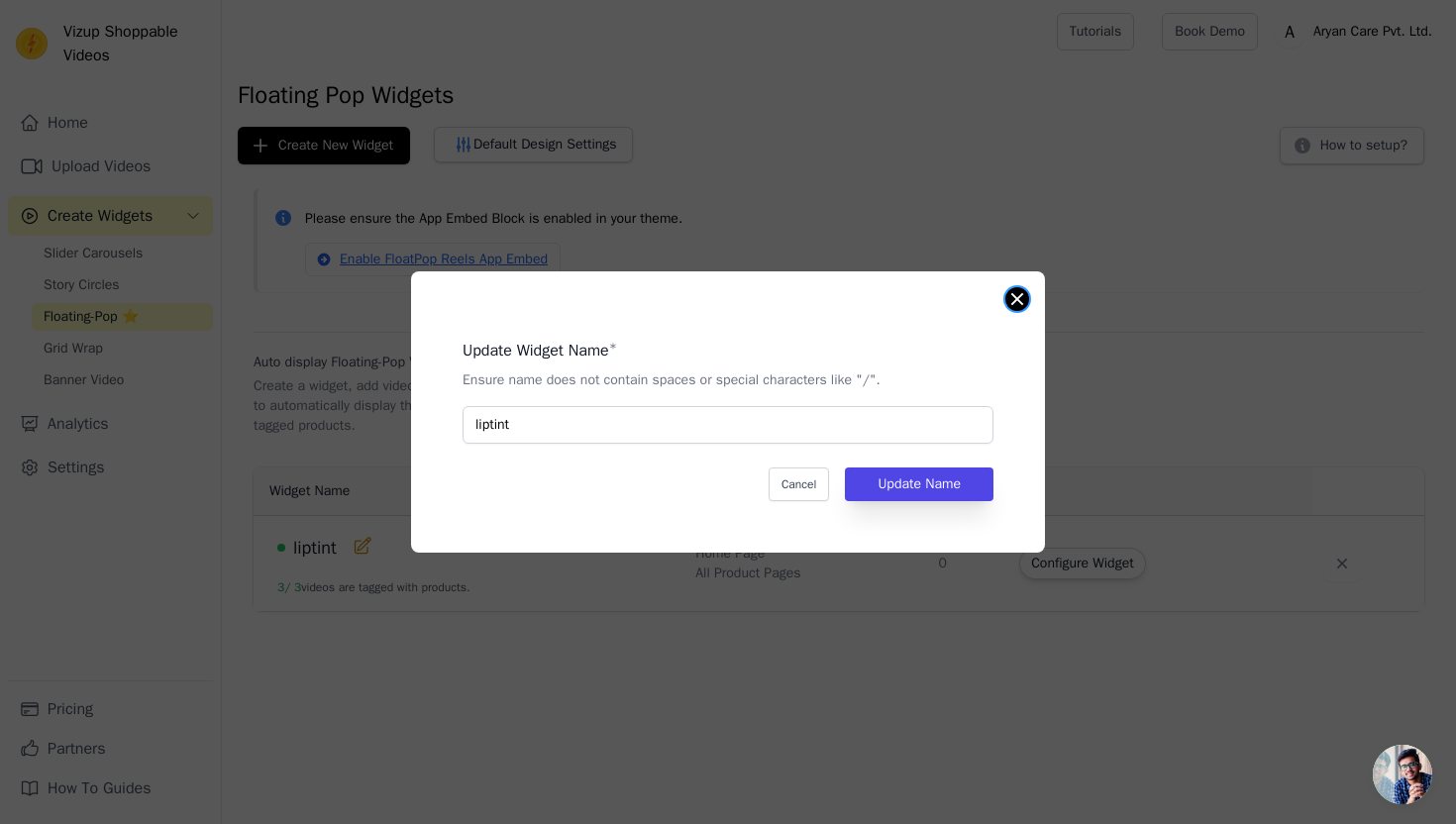 click at bounding box center [1017, 299] 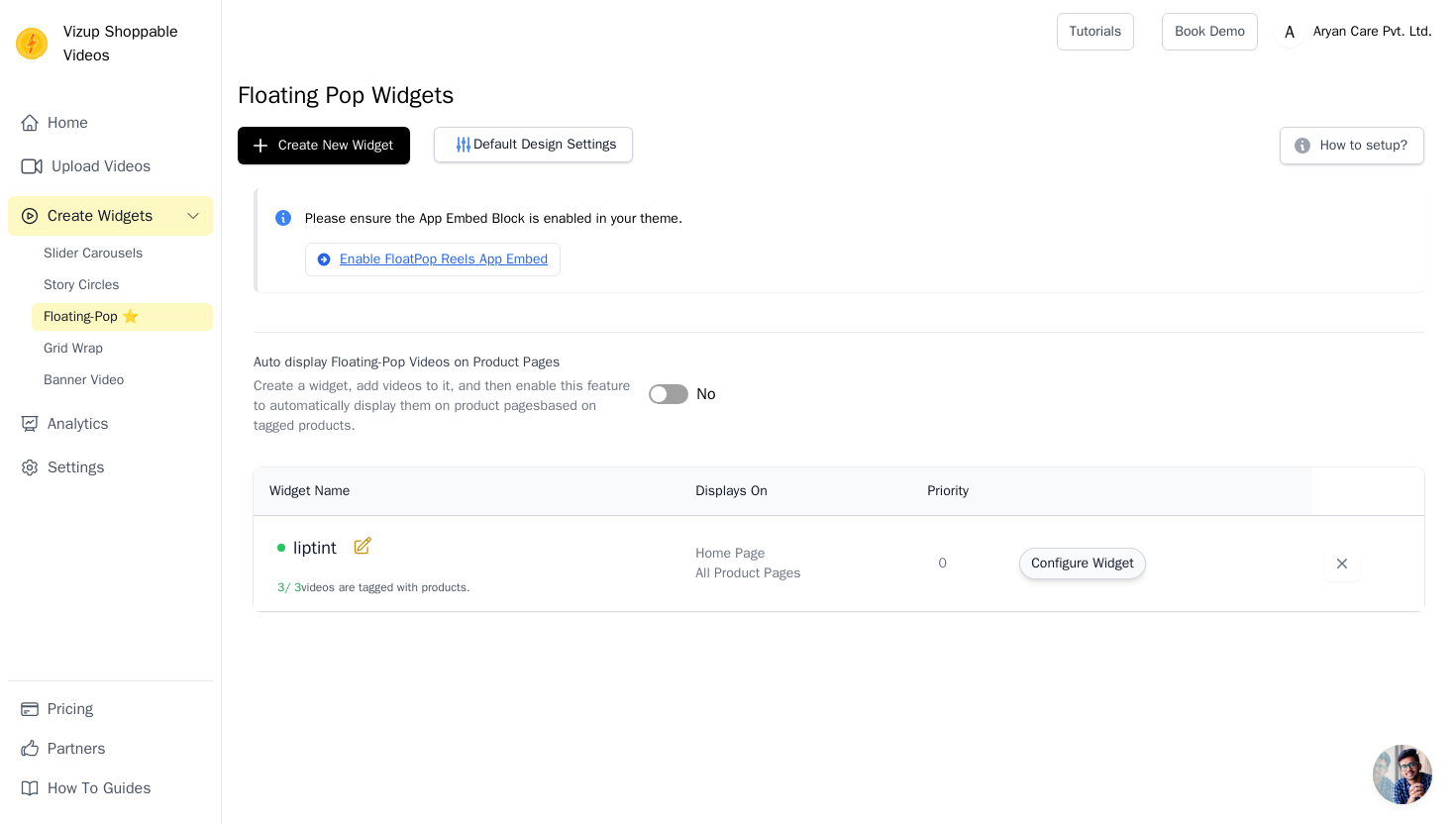 click on "Configure Widget" at bounding box center (1082, 564) 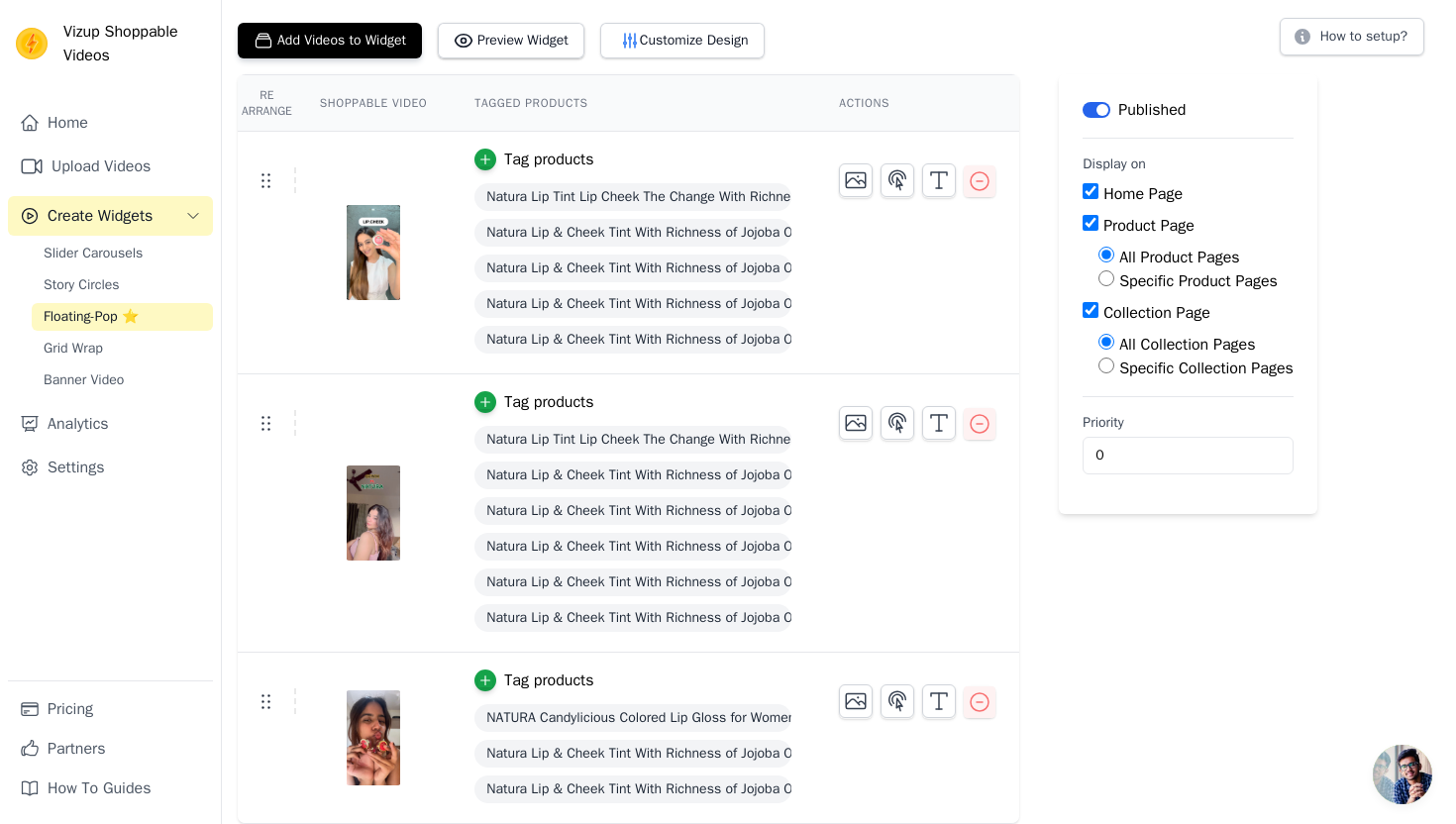 scroll, scrollTop: 0, scrollLeft: 0, axis: both 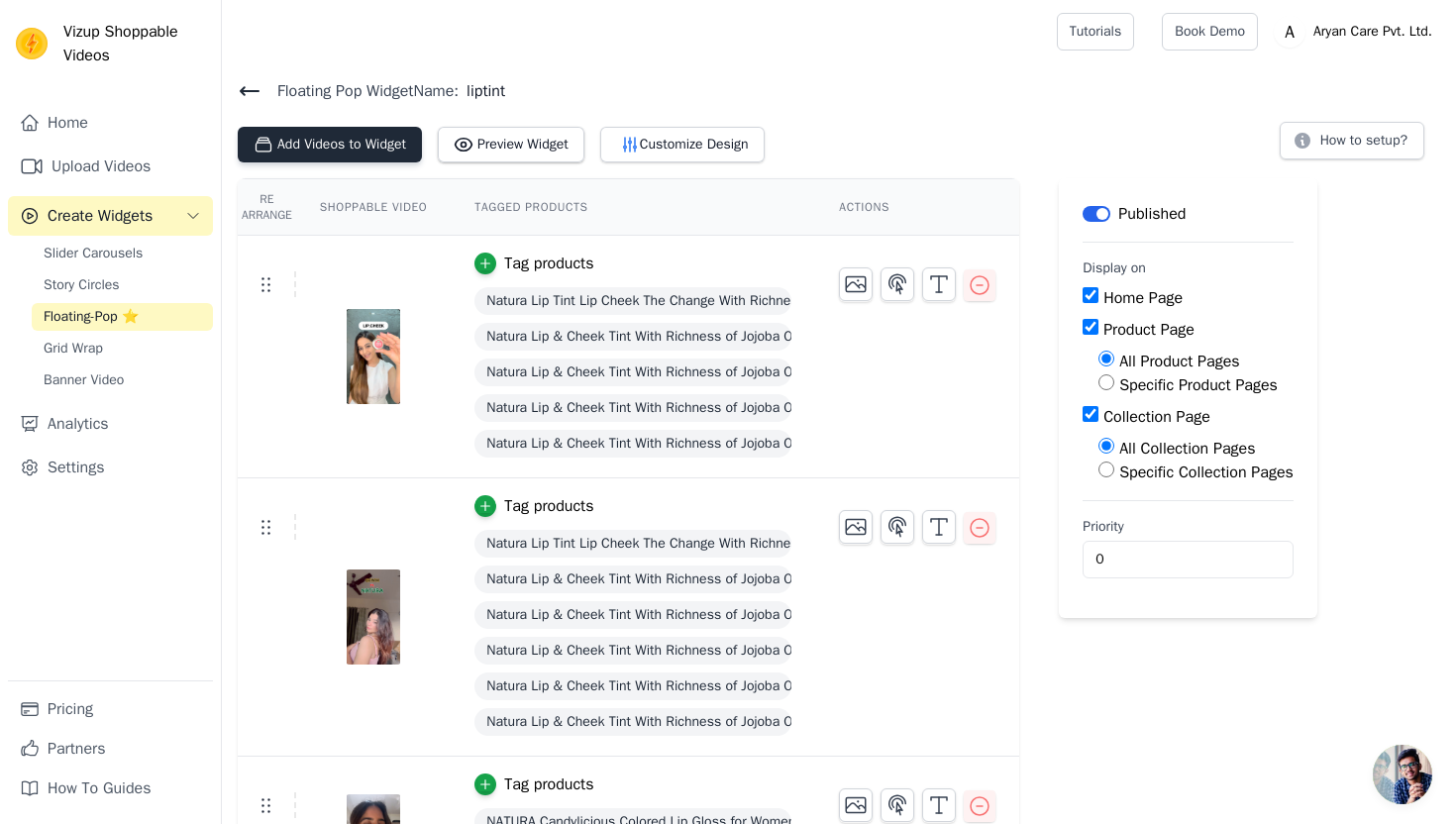 click on "Add Videos to Widget" at bounding box center (330, 145) 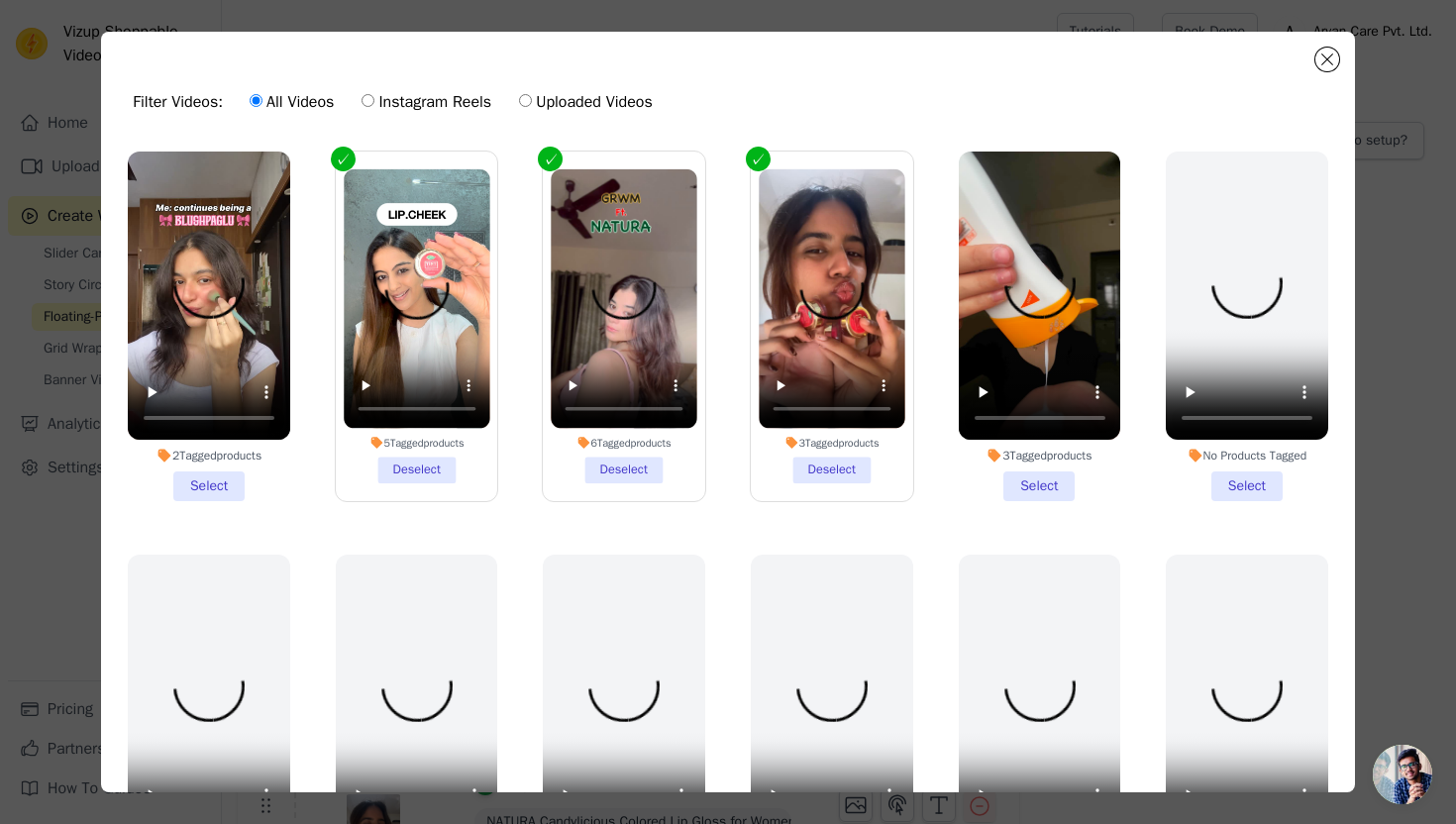 click on "2  Tagged  products     Select" at bounding box center [209, 326] 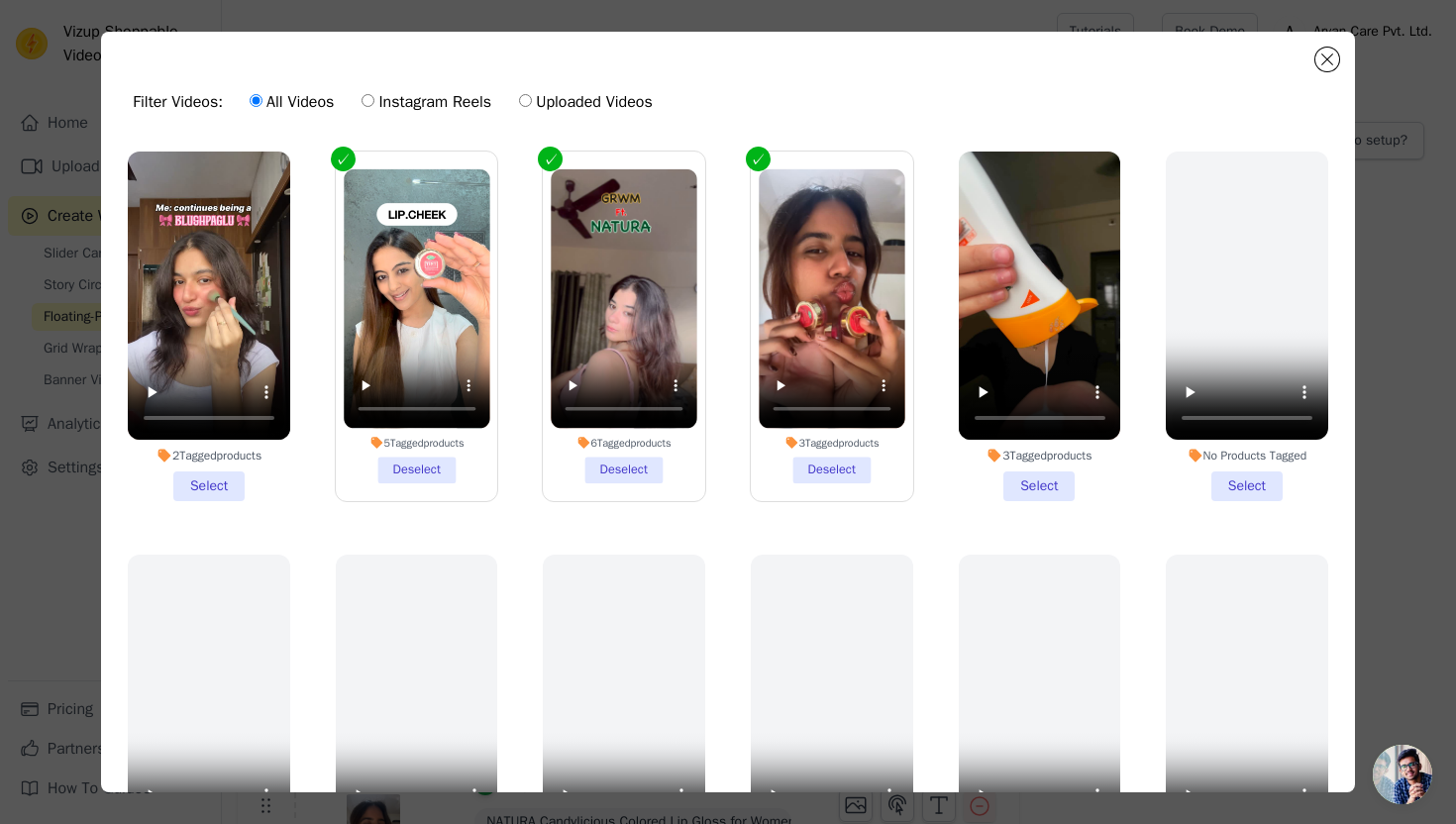 click on "2  Tagged  products     Select" at bounding box center (0, 0) 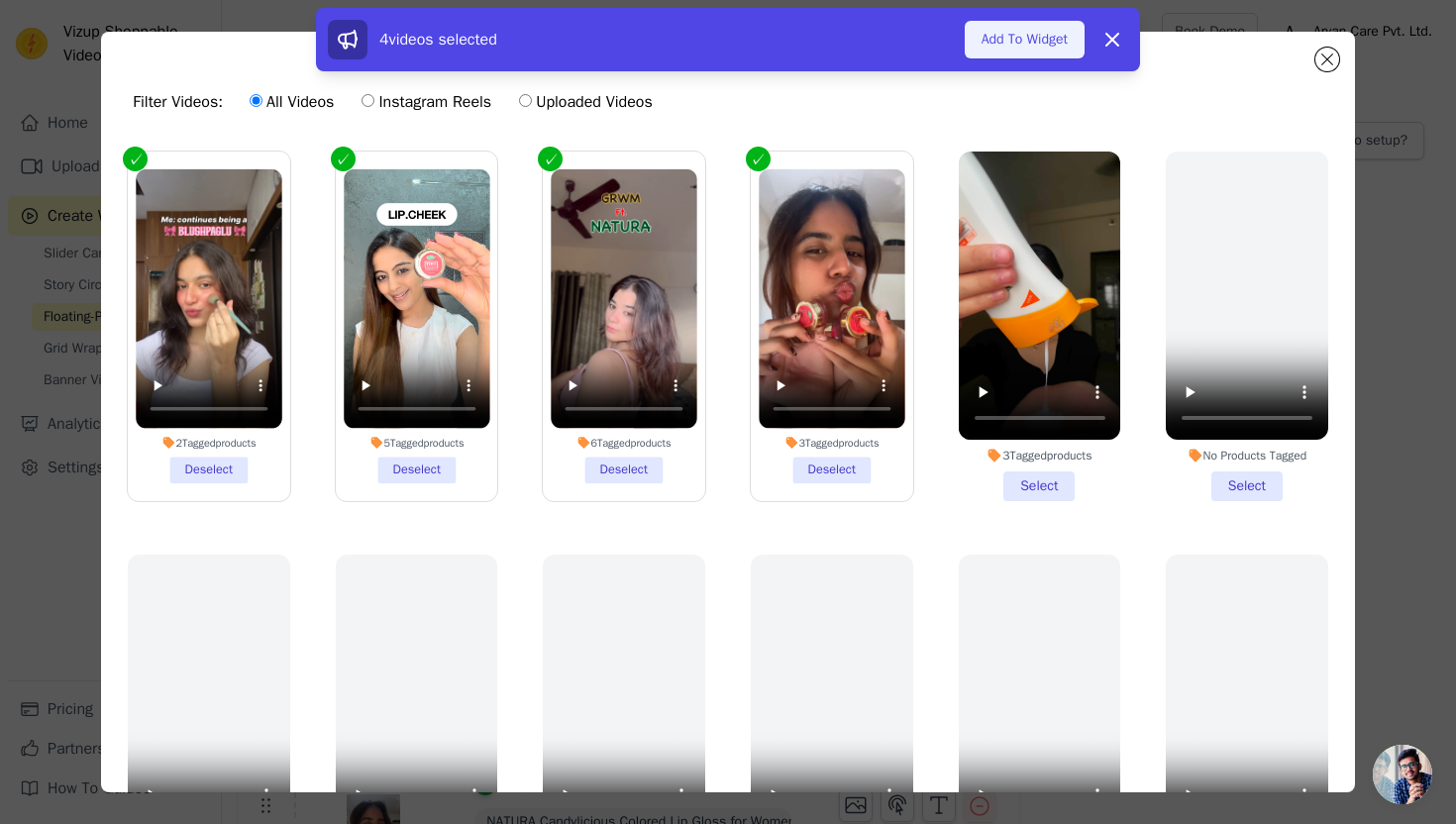 click on "Add To Widget" at bounding box center (1024, 40) 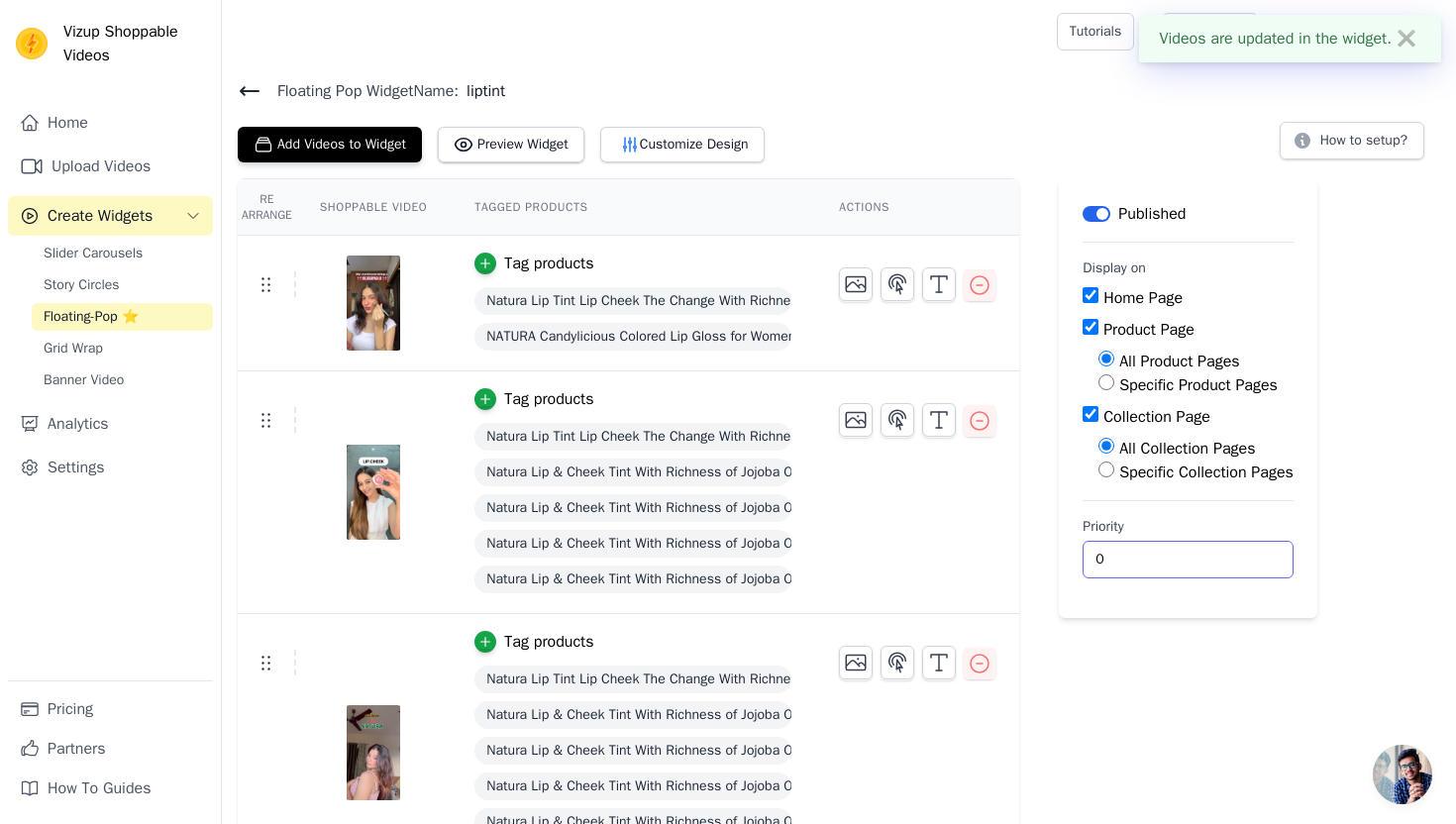 click on "0" at bounding box center [1188, 560] 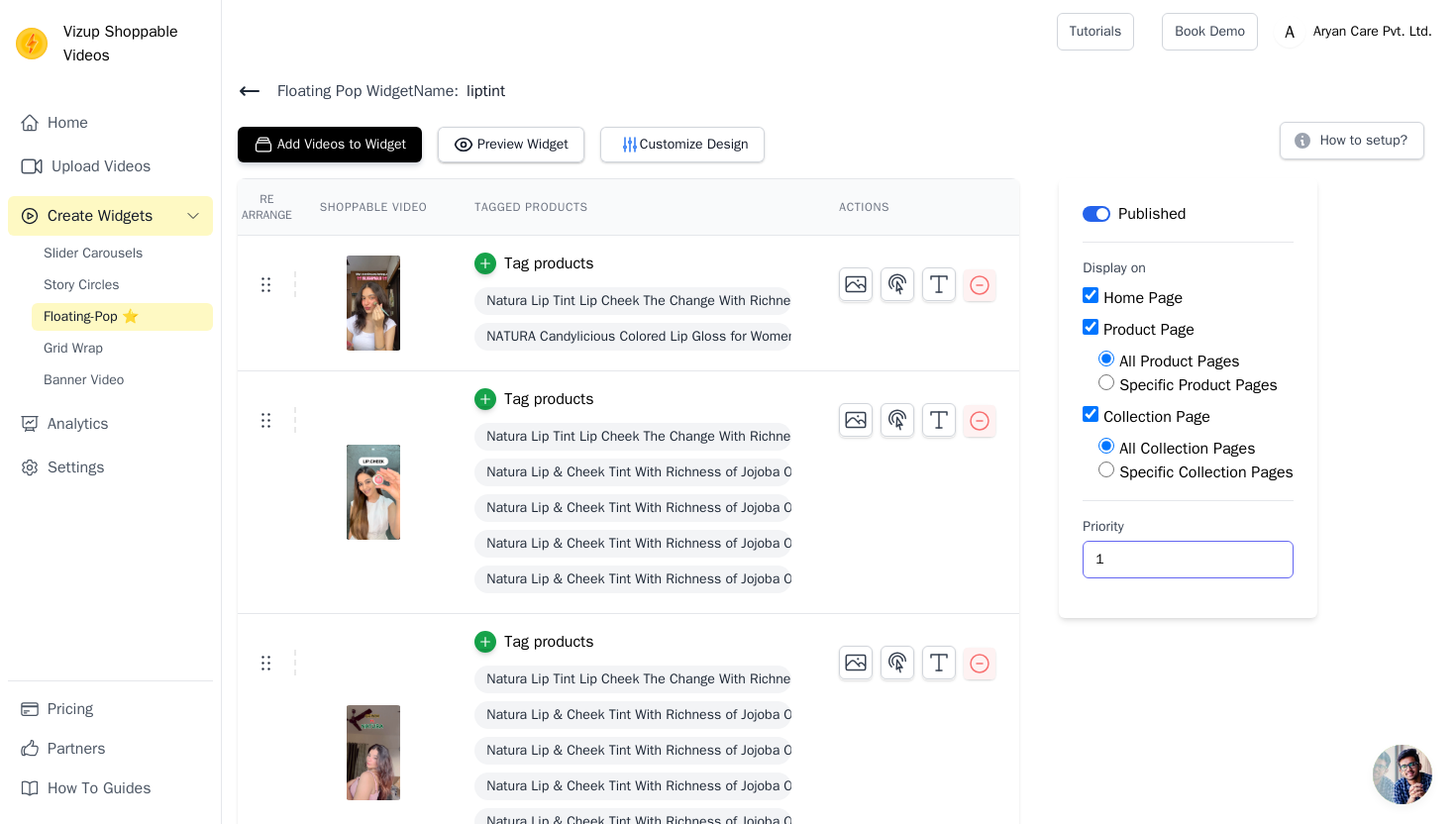 type on "1" 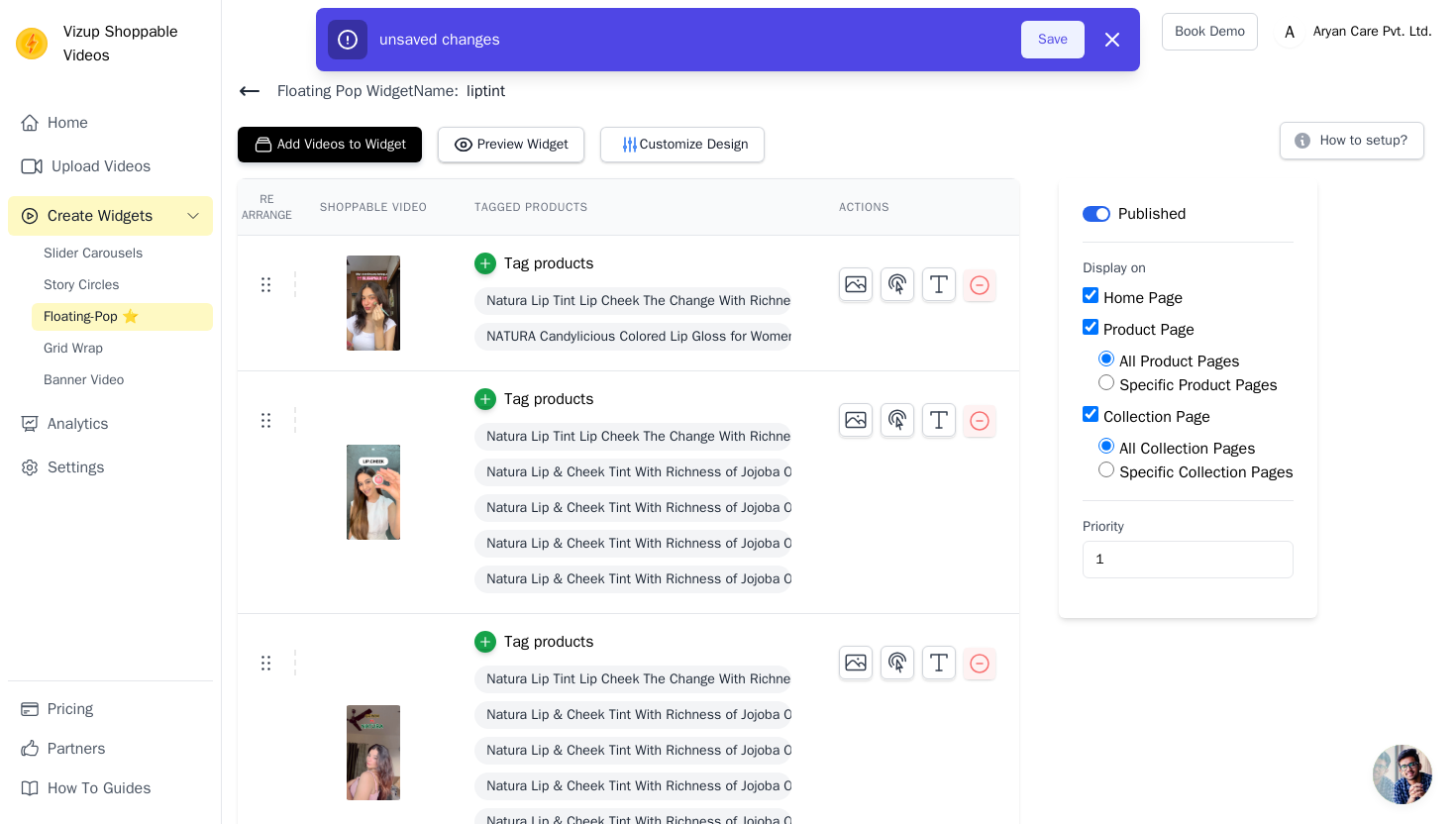 click on "Save" at bounding box center [1053, 40] 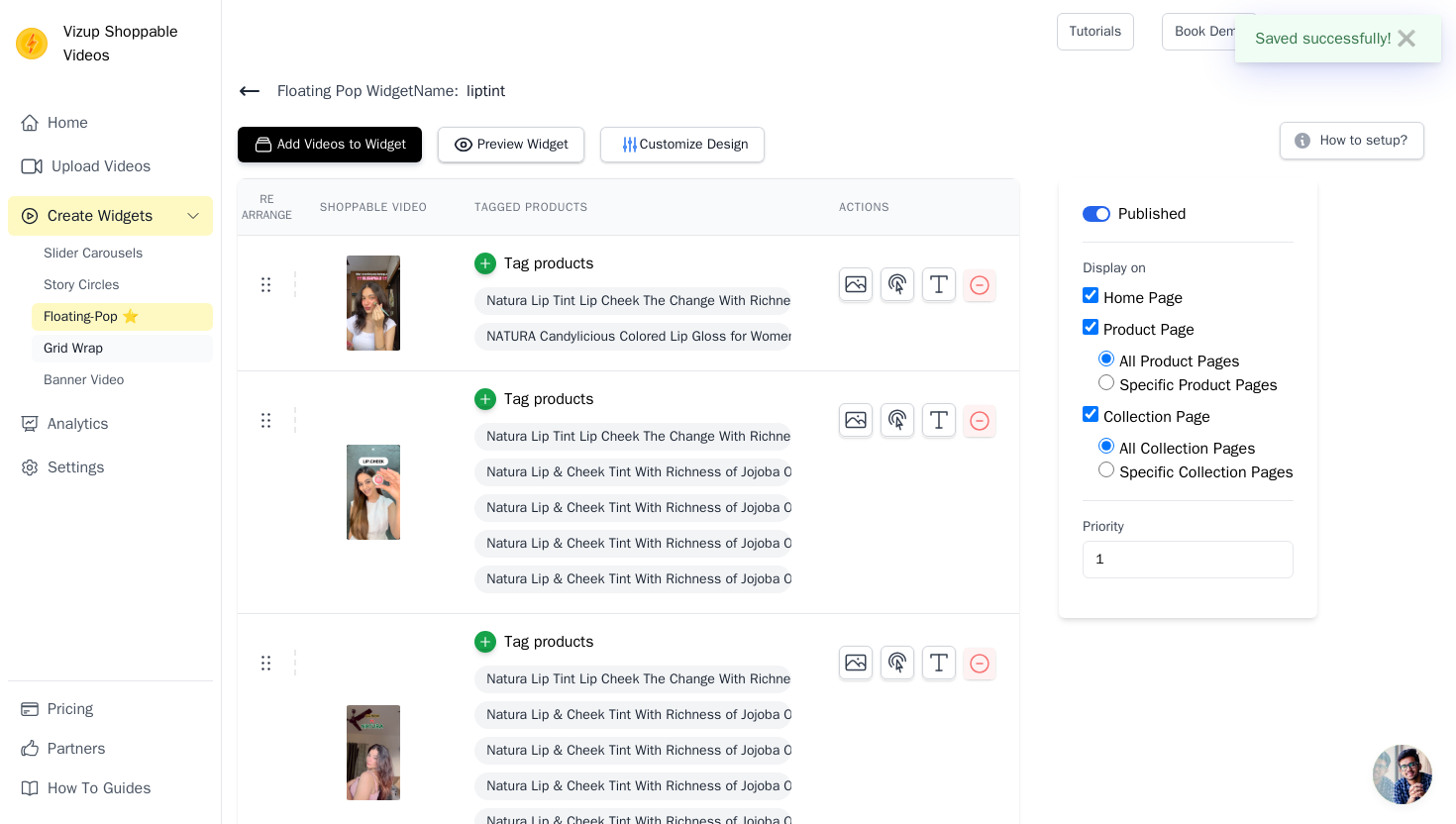 click on "Grid Wrap" at bounding box center [73, 349] 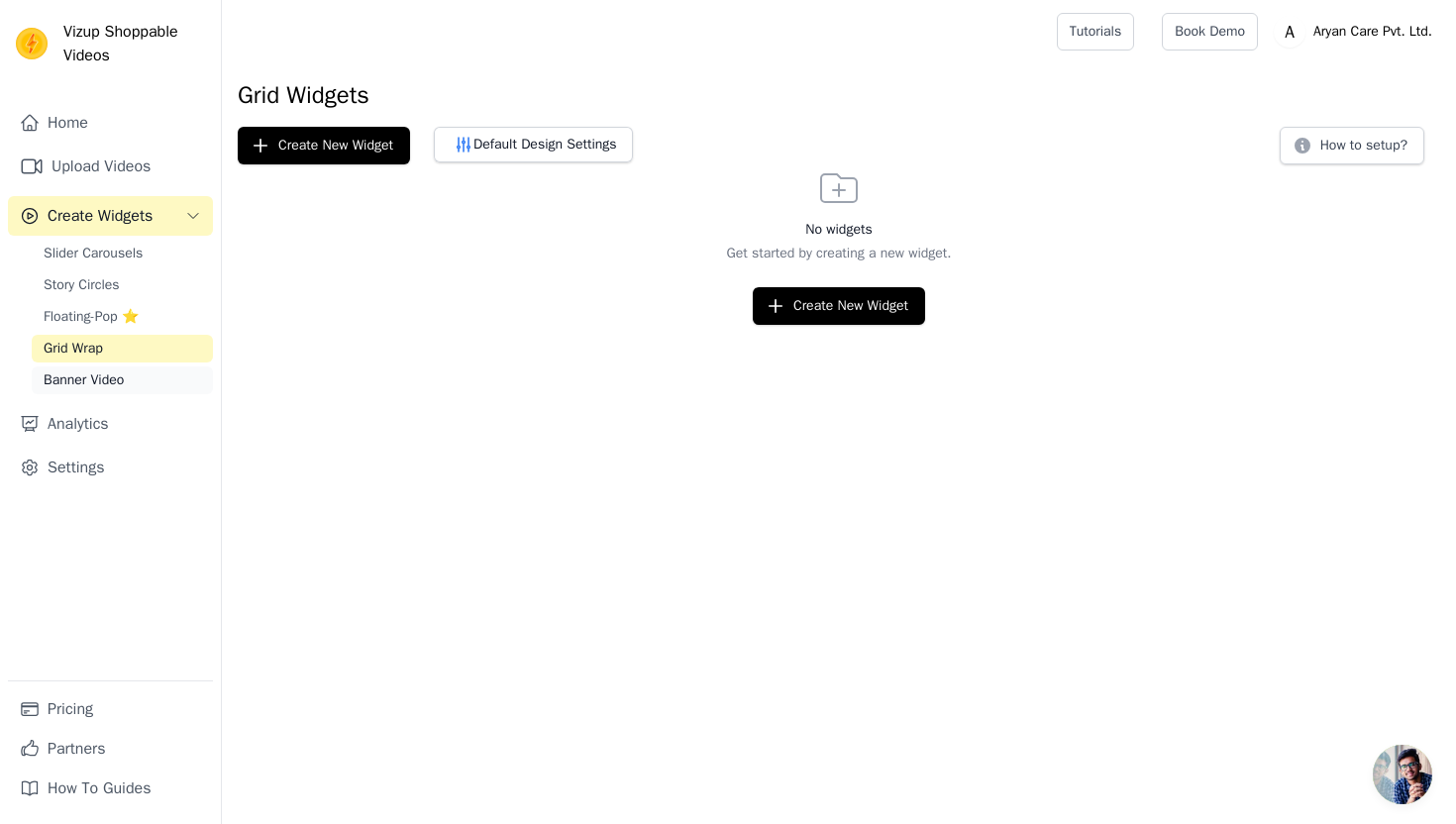 click on "Banner Video" at bounding box center (122, 380) 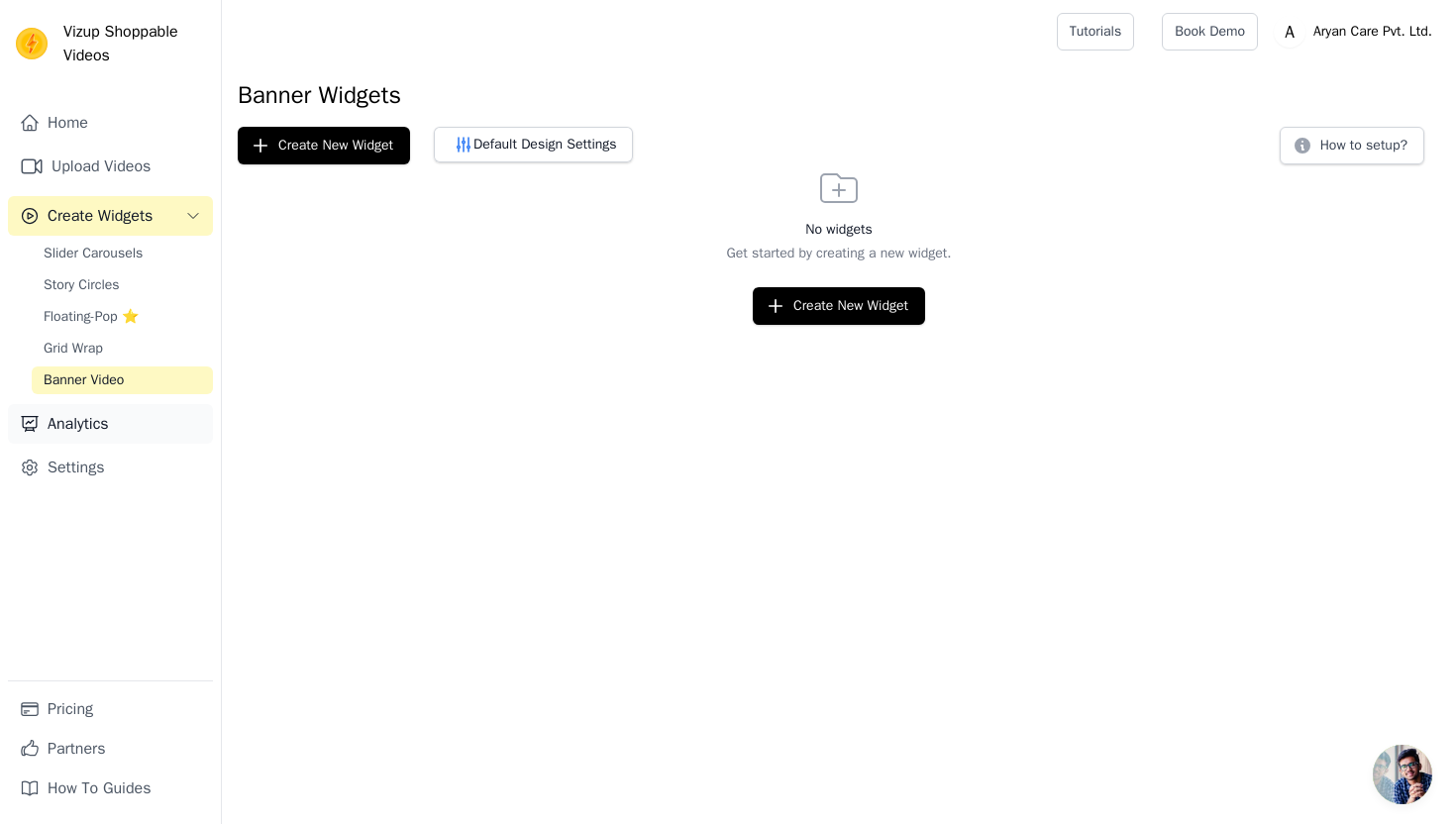click on "Analytics" at bounding box center (110, 424) 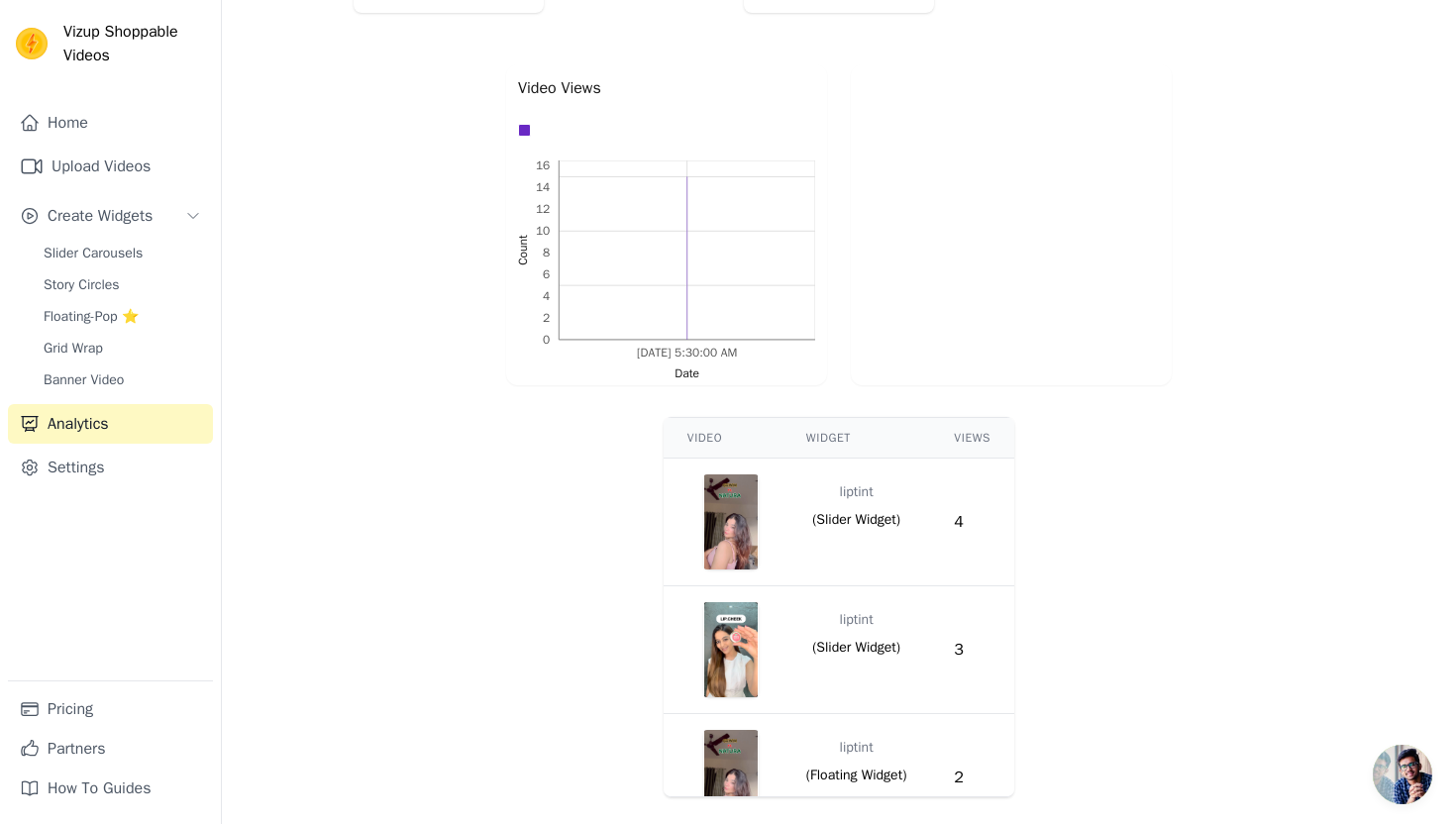 scroll, scrollTop: 432, scrollLeft: 0, axis: vertical 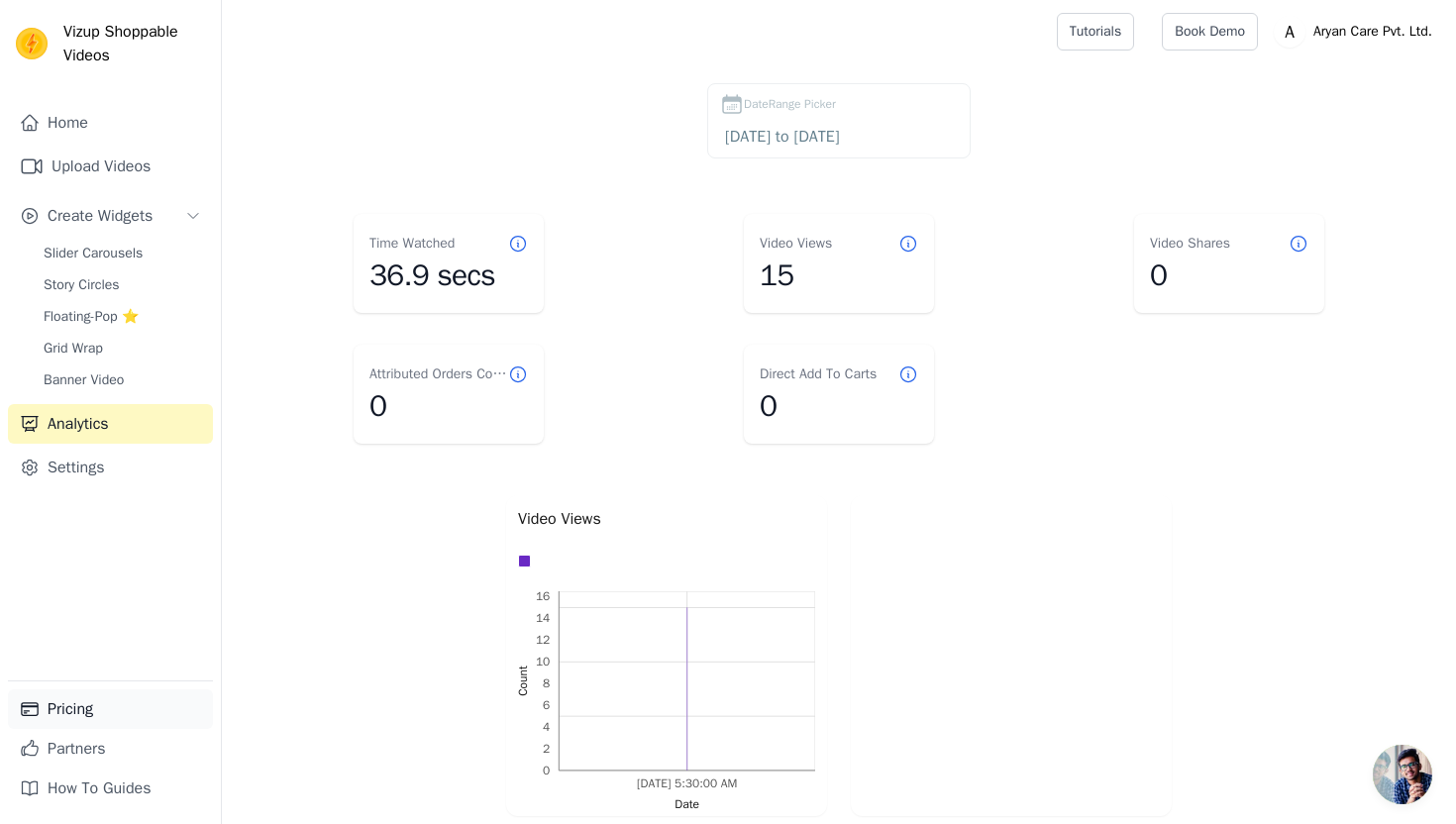 click on "Pricing" at bounding box center [110, 709] 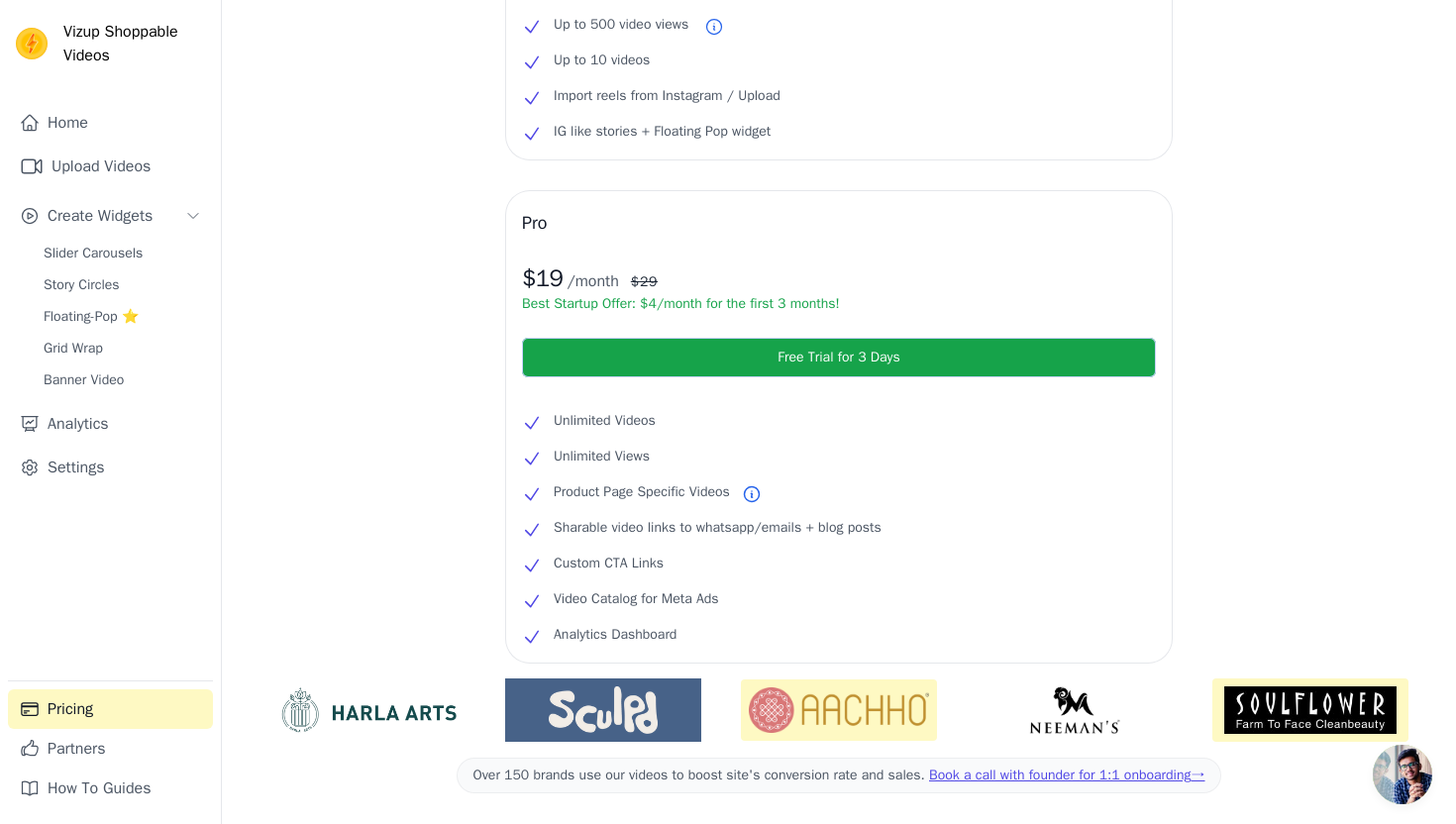 scroll, scrollTop: 0, scrollLeft: 0, axis: both 